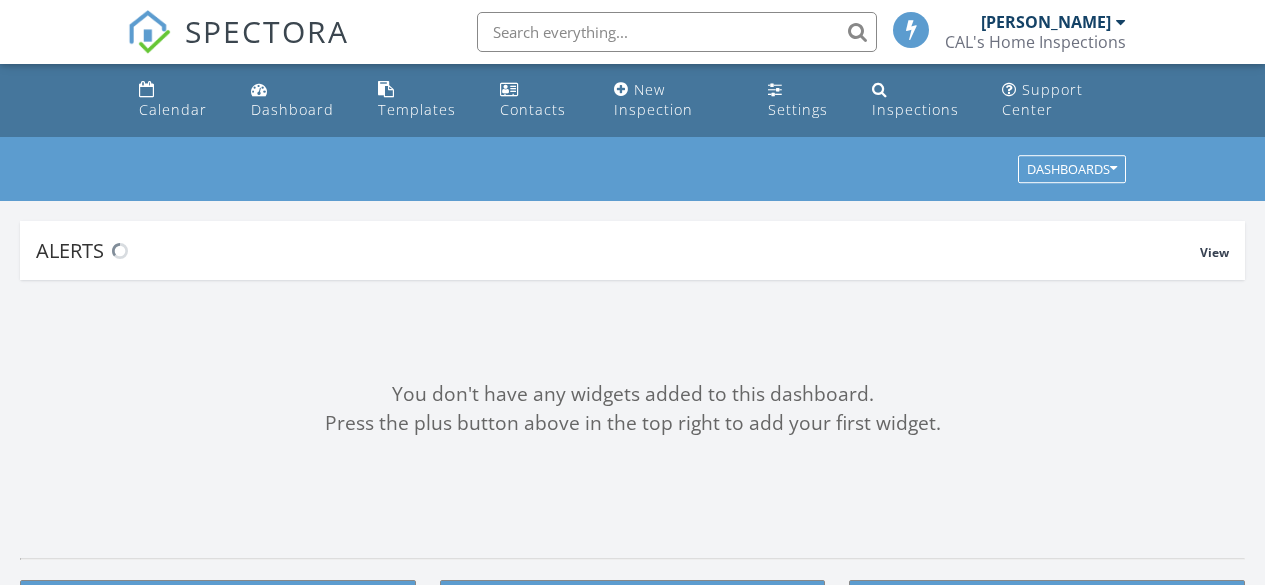 scroll, scrollTop: 0, scrollLeft: 0, axis: both 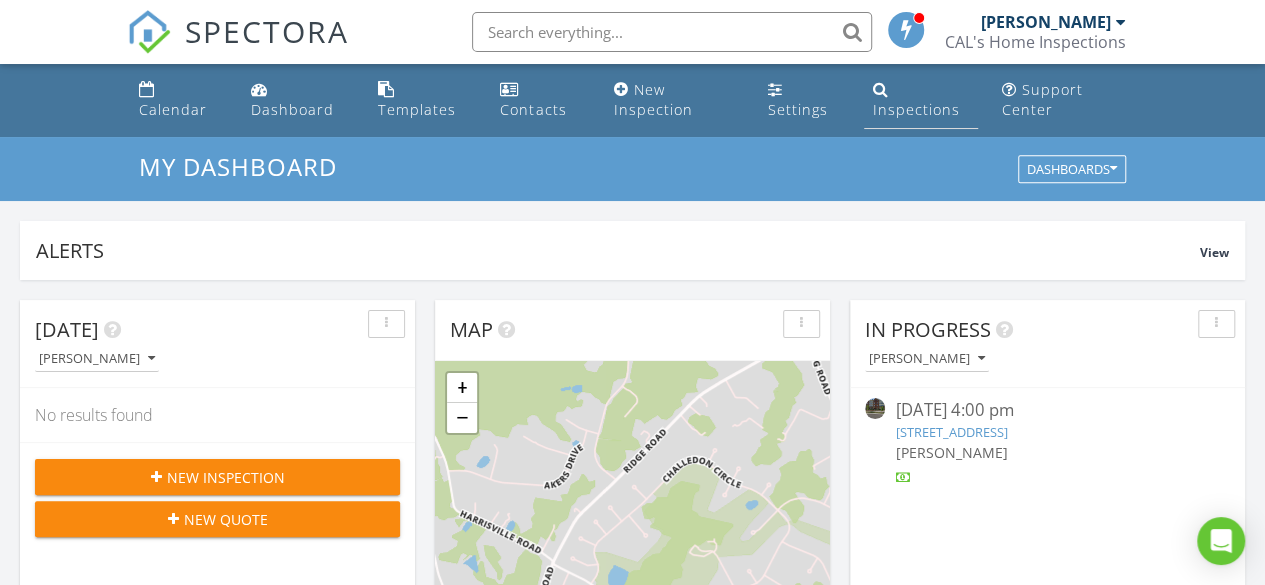 click on "Inspections" at bounding box center [921, 100] 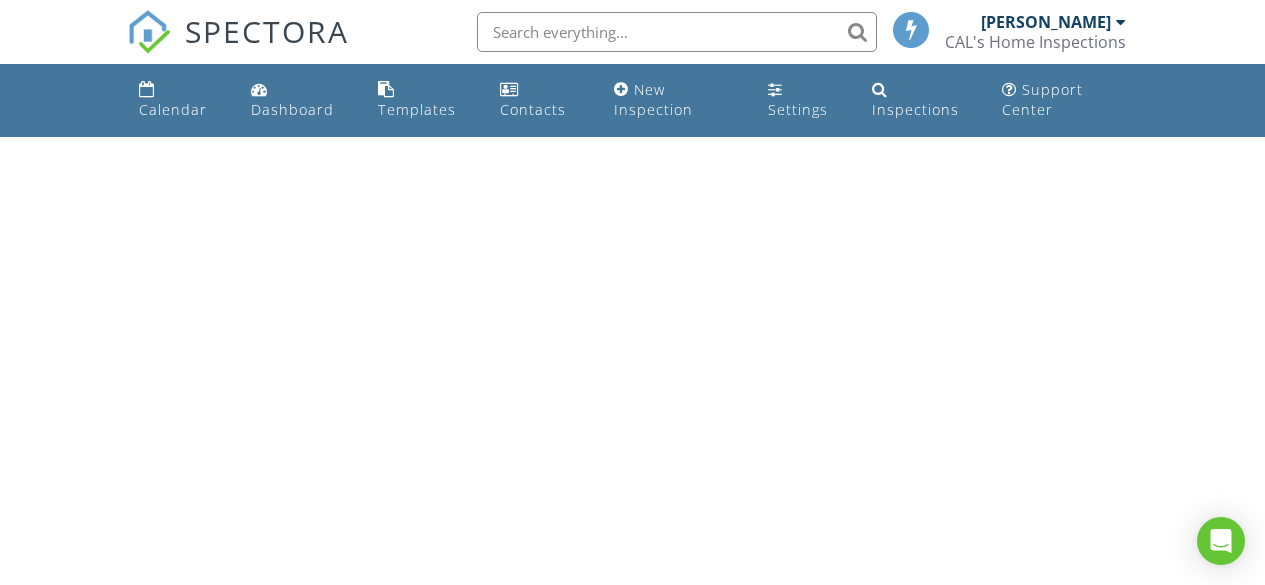 scroll, scrollTop: 0, scrollLeft: 0, axis: both 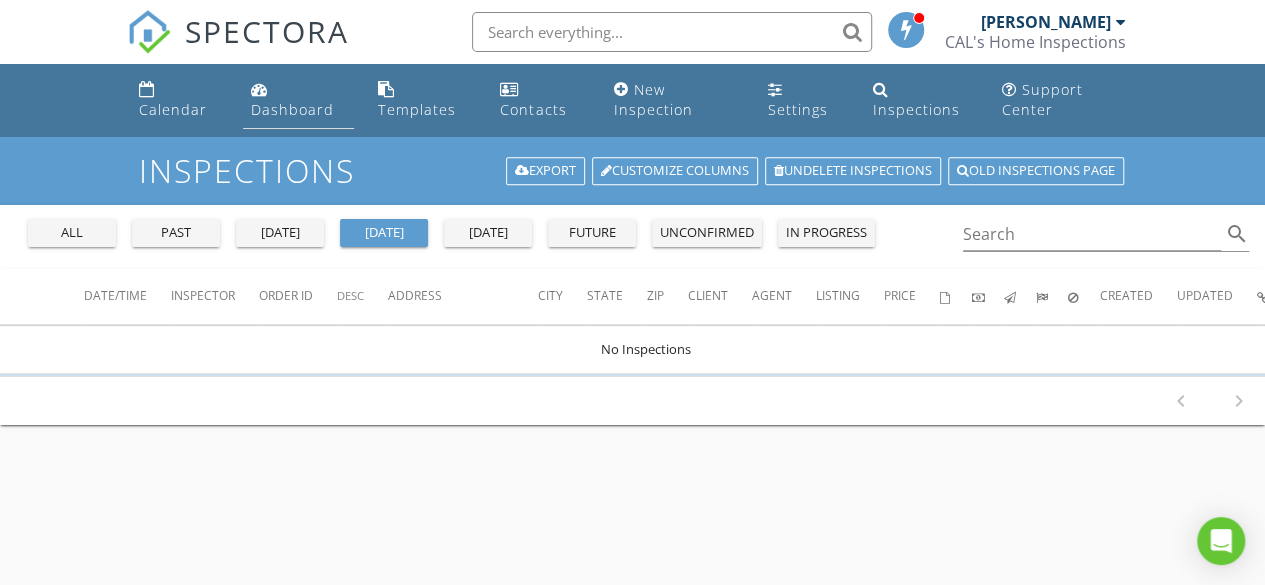 click on "Dashboard" at bounding box center [292, 109] 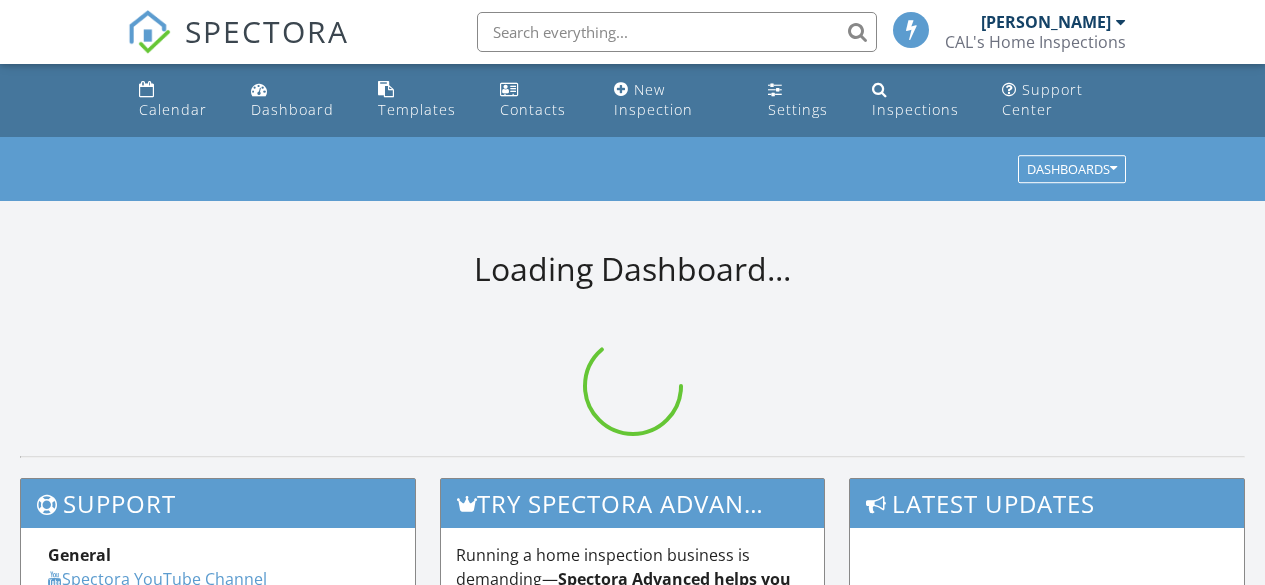 scroll, scrollTop: 0, scrollLeft: 0, axis: both 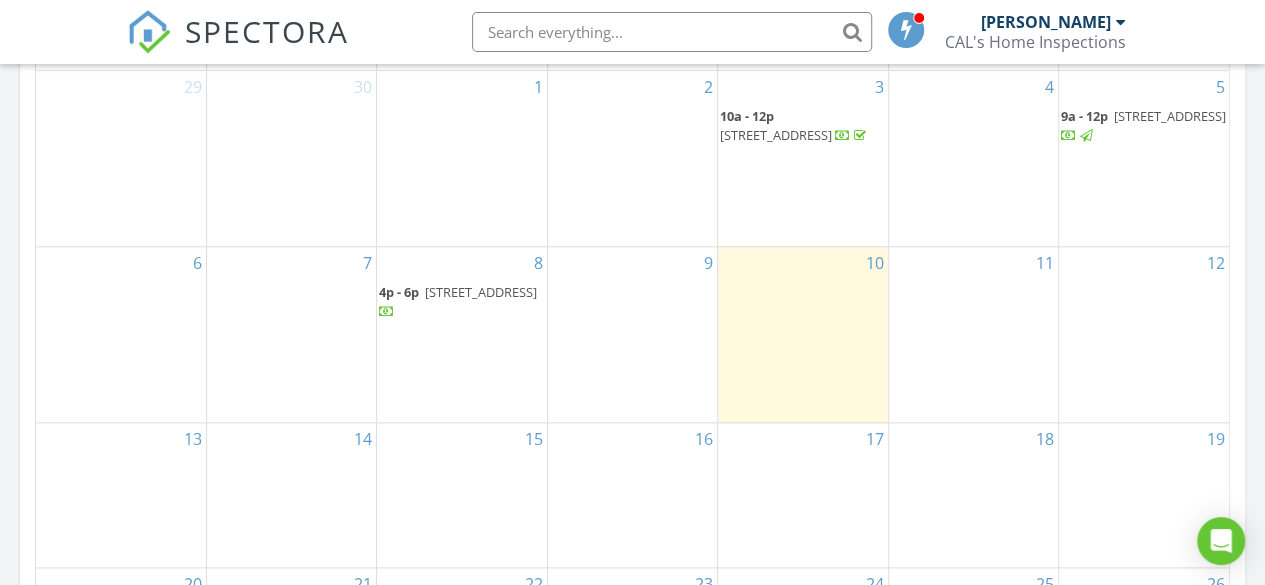 click on "2304 Kings Forest Trail, Mount Airy 21771" at bounding box center [1170, 116] 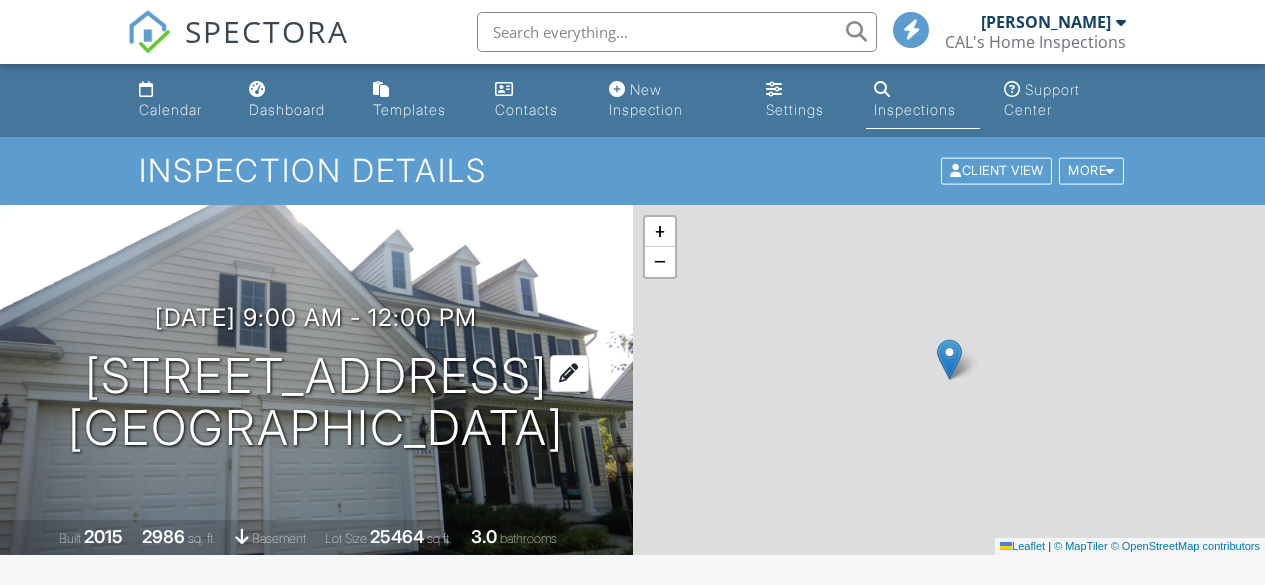 scroll, scrollTop: 0, scrollLeft: 0, axis: both 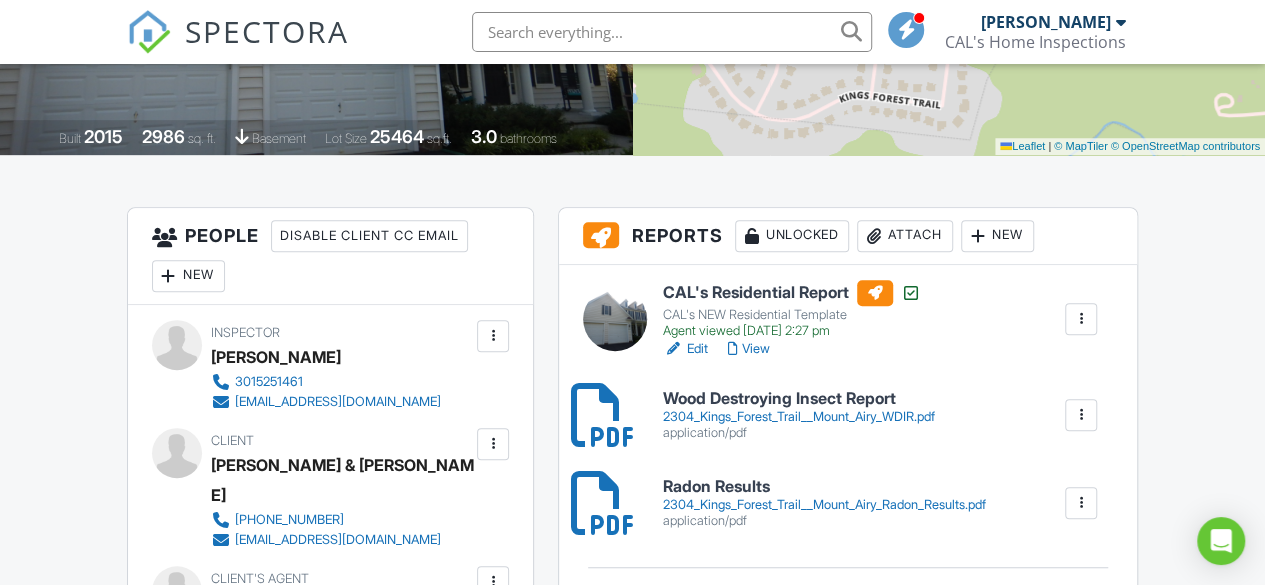 click on "Edit" at bounding box center (685, 349) 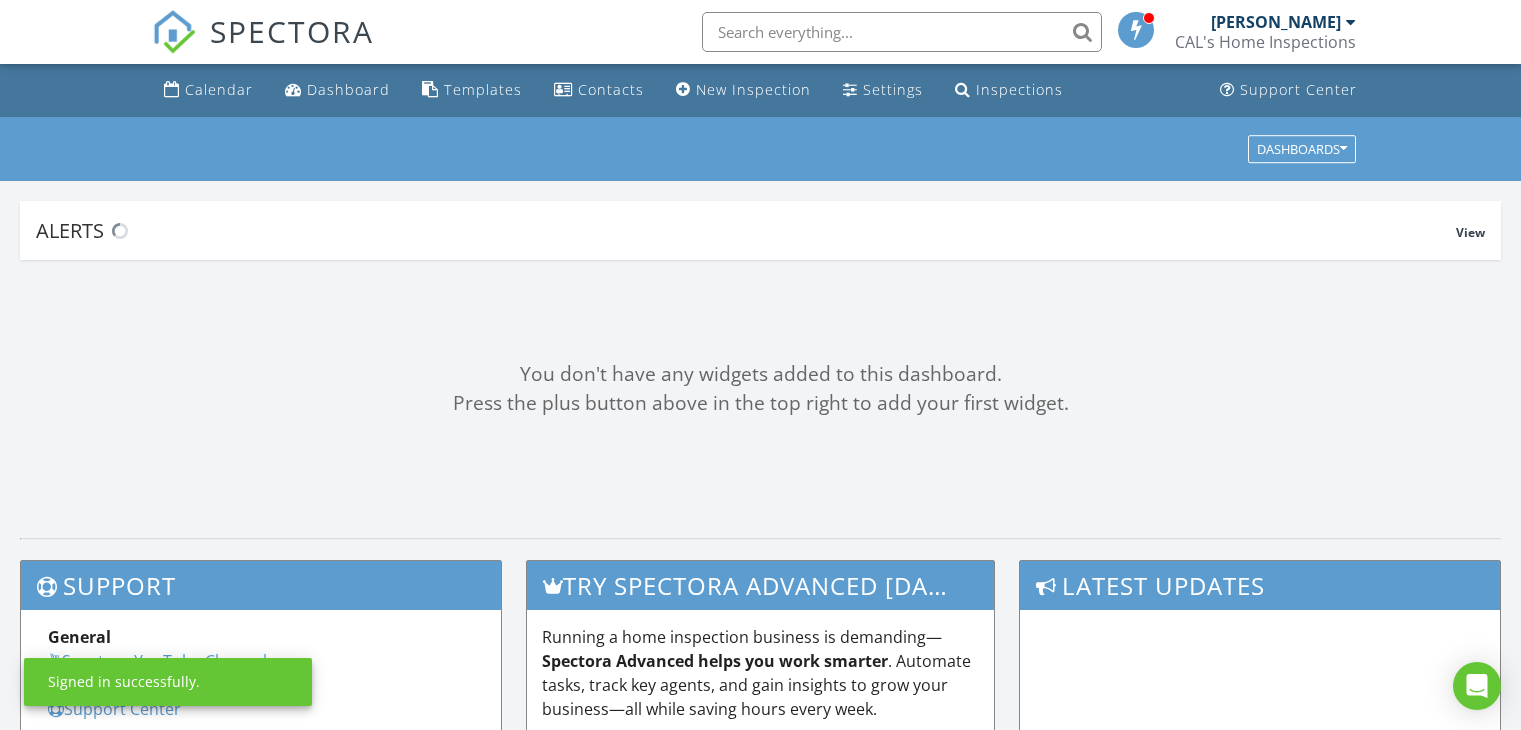 scroll, scrollTop: 0, scrollLeft: 0, axis: both 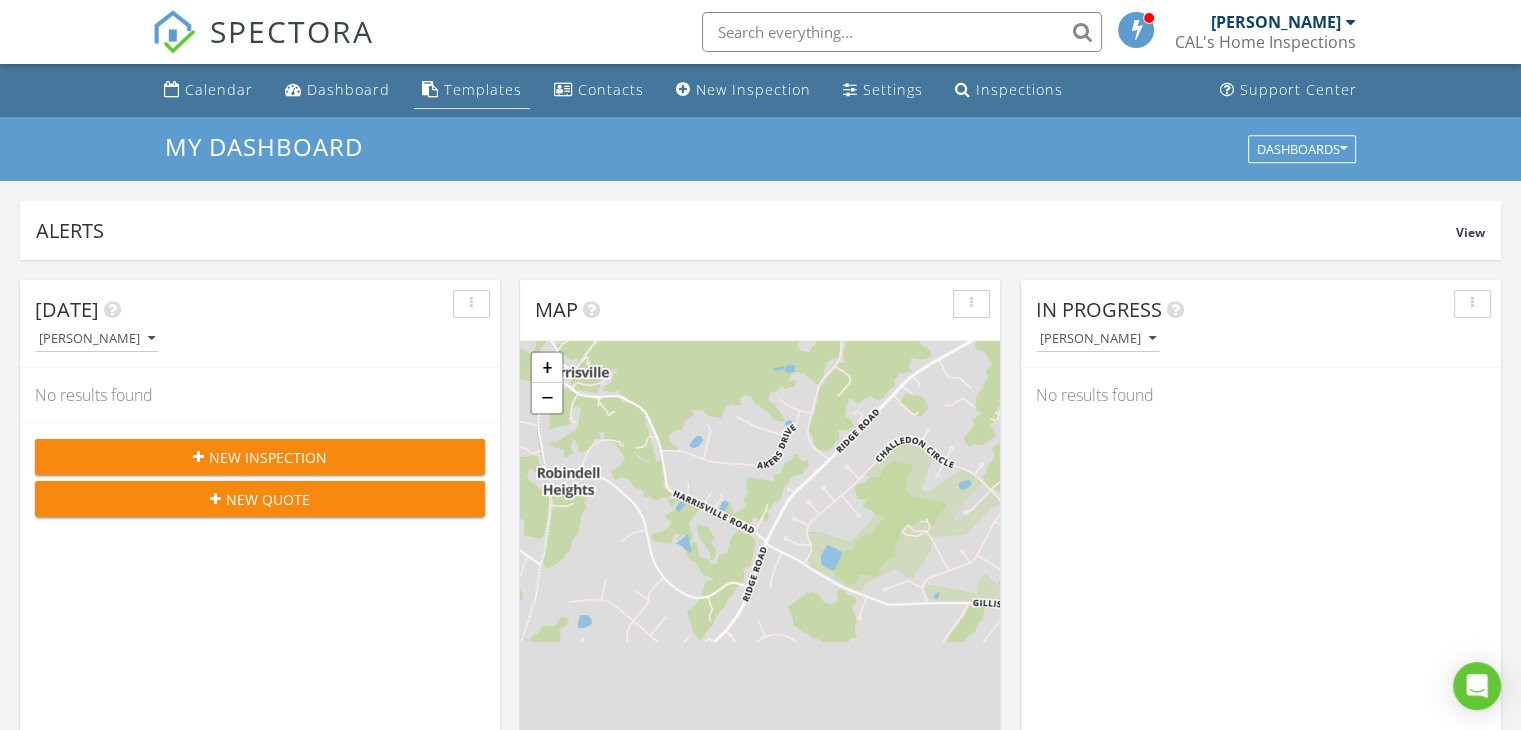 click on "Templates" at bounding box center [483, 89] 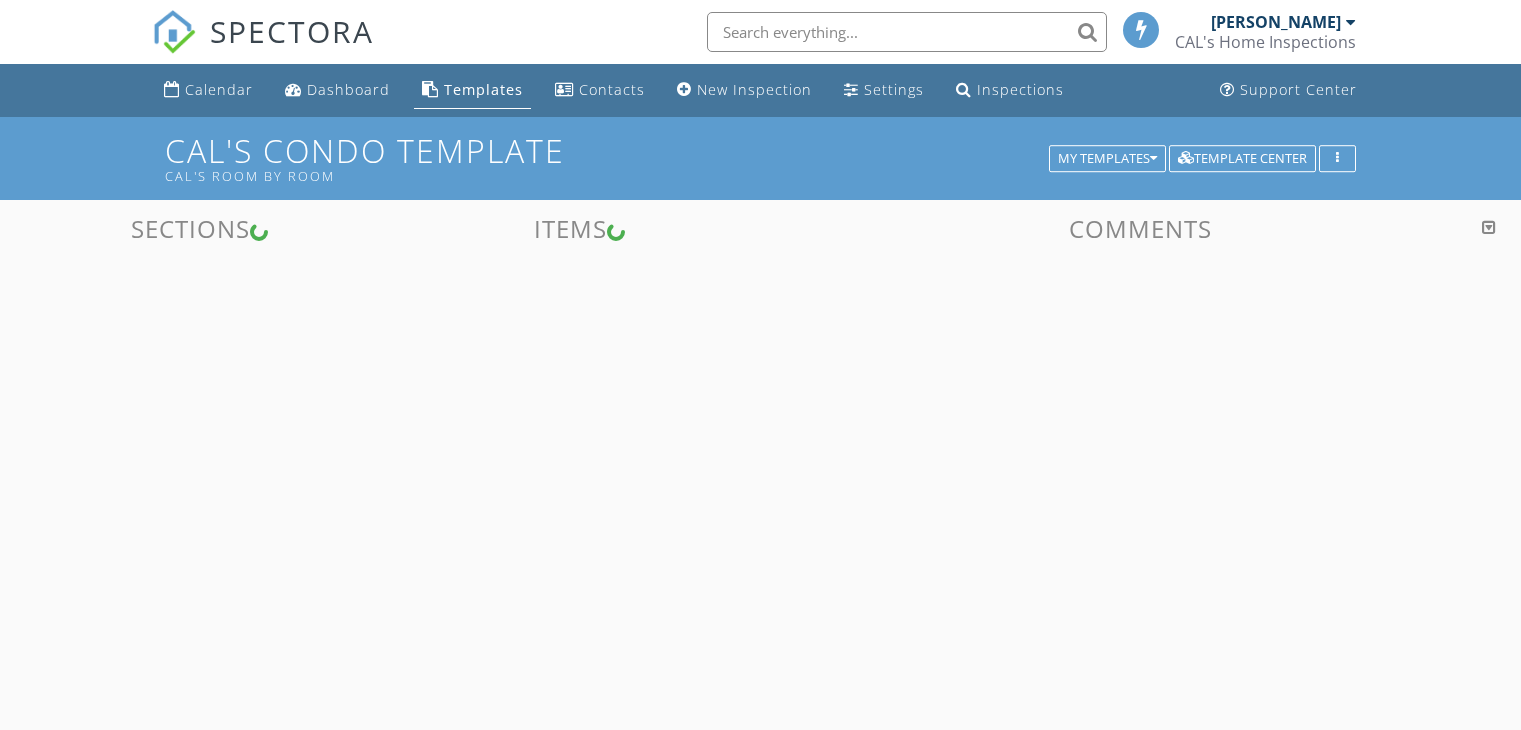 scroll, scrollTop: 0, scrollLeft: 0, axis: both 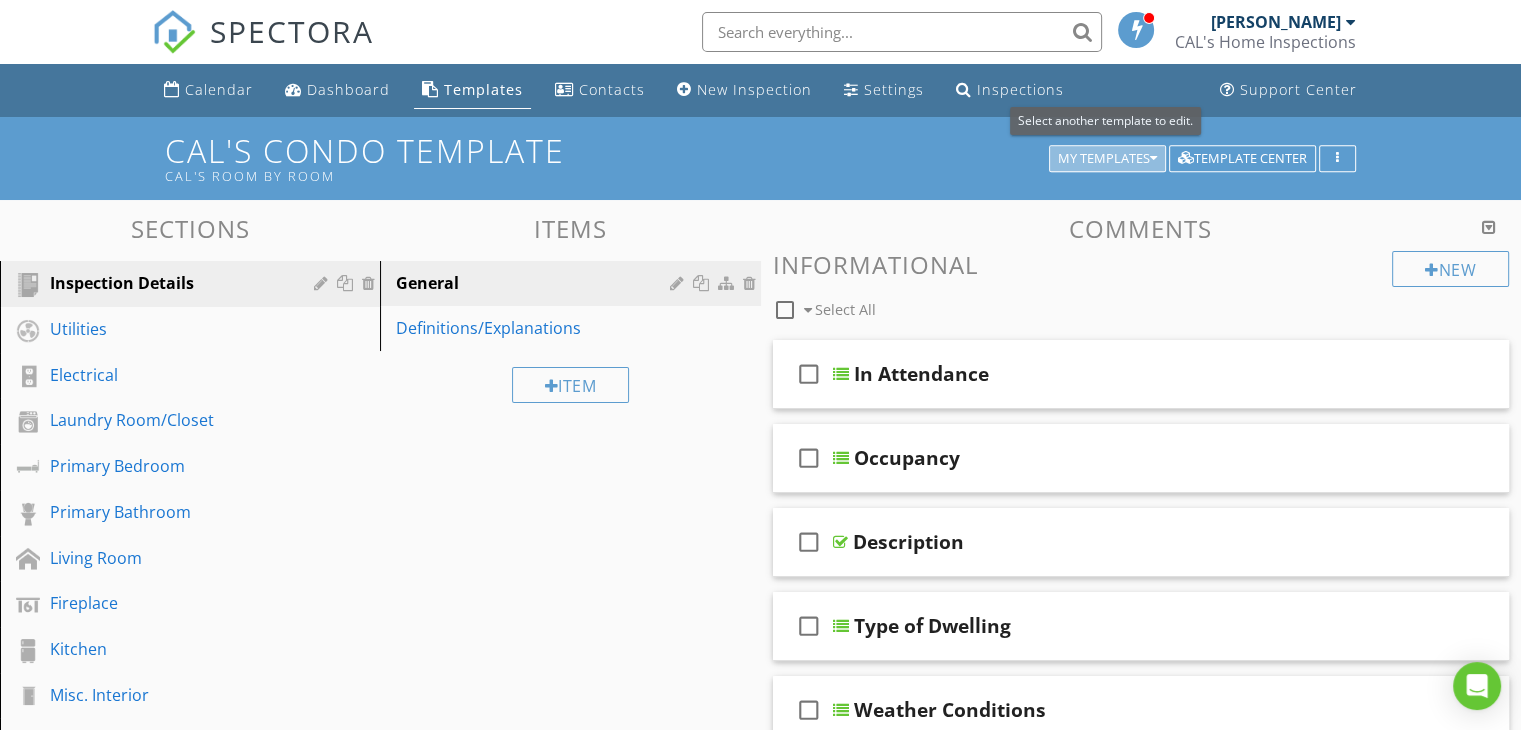 click on "My Templates" at bounding box center (1107, 159) 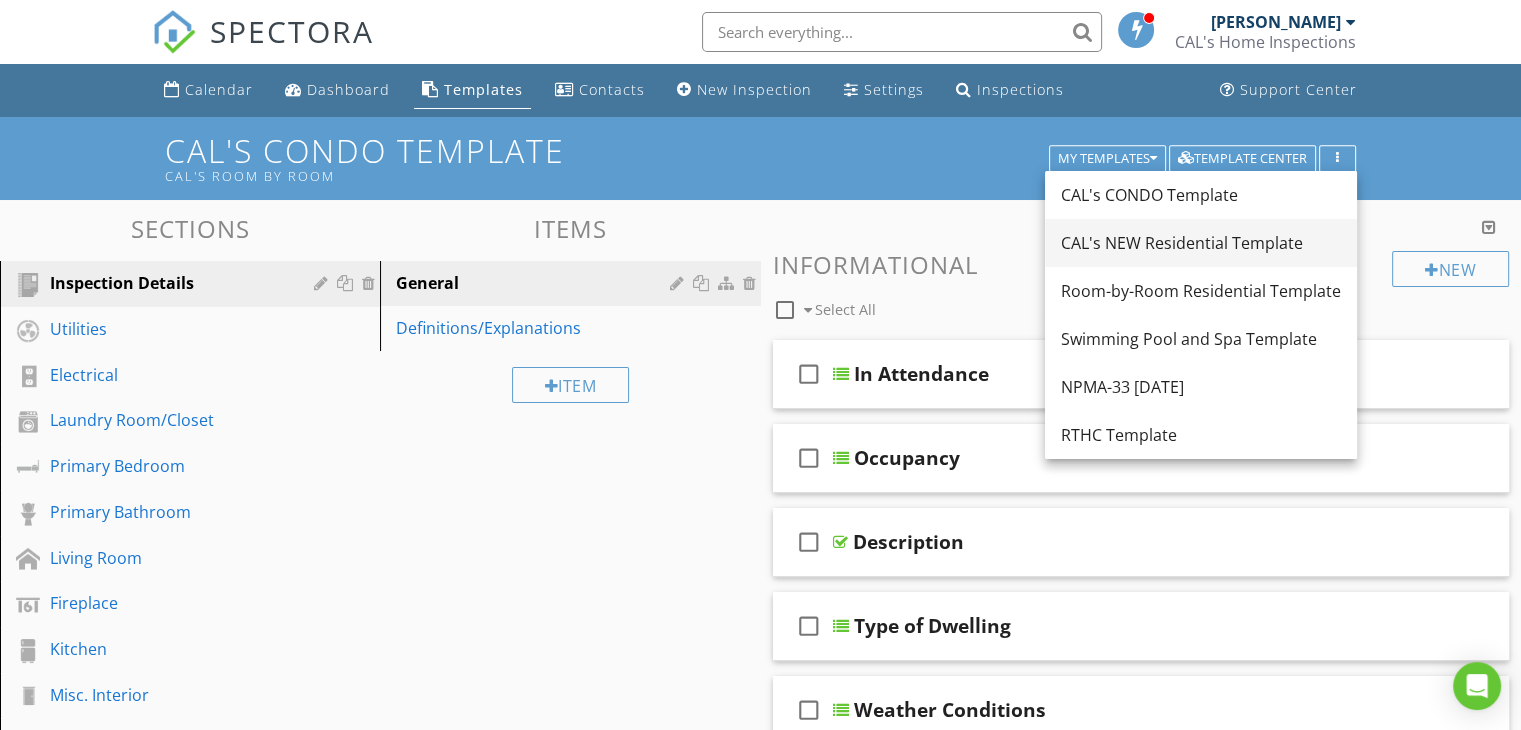 click on "CAL's NEW Residential Template" at bounding box center [1201, 243] 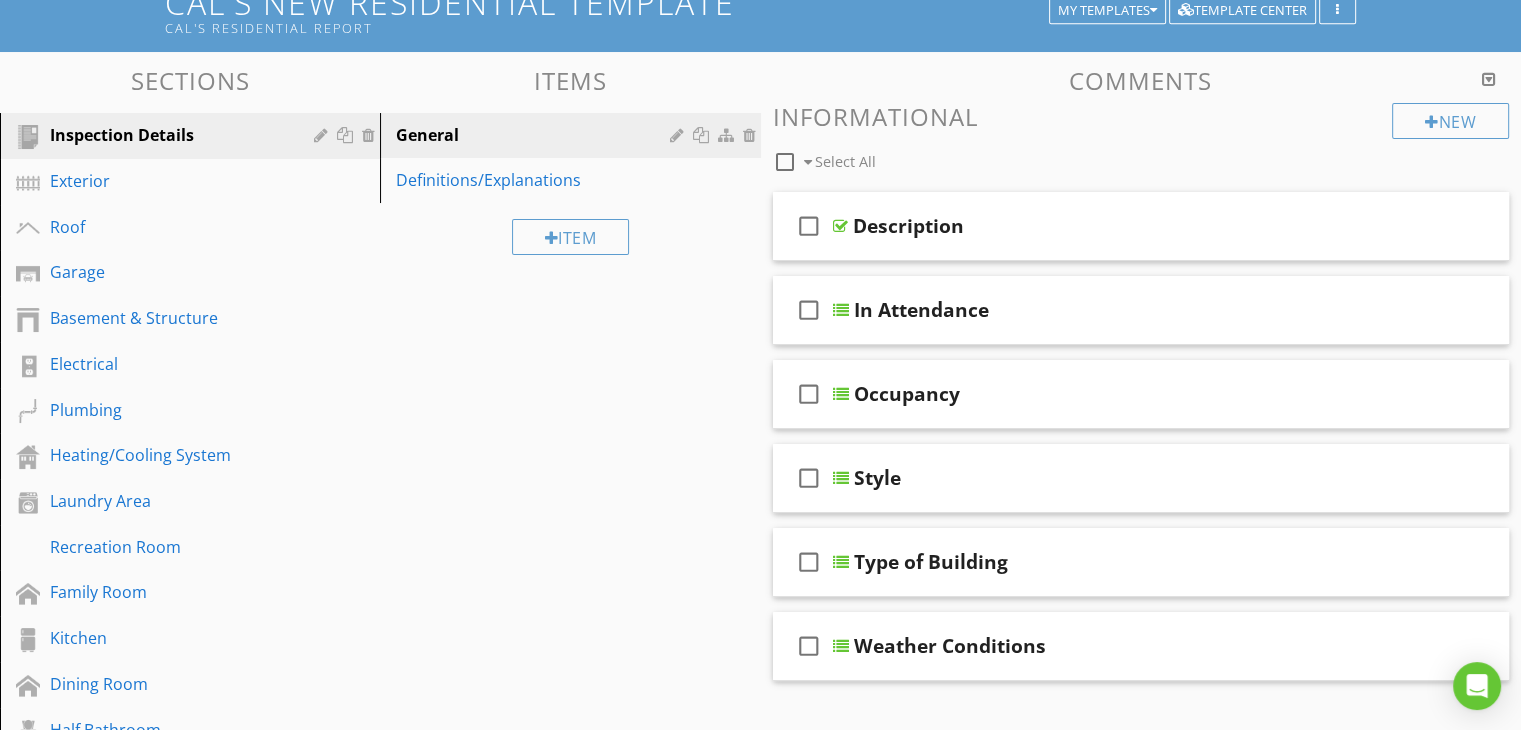 scroll, scrollTop: 100, scrollLeft: 0, axis: vertical 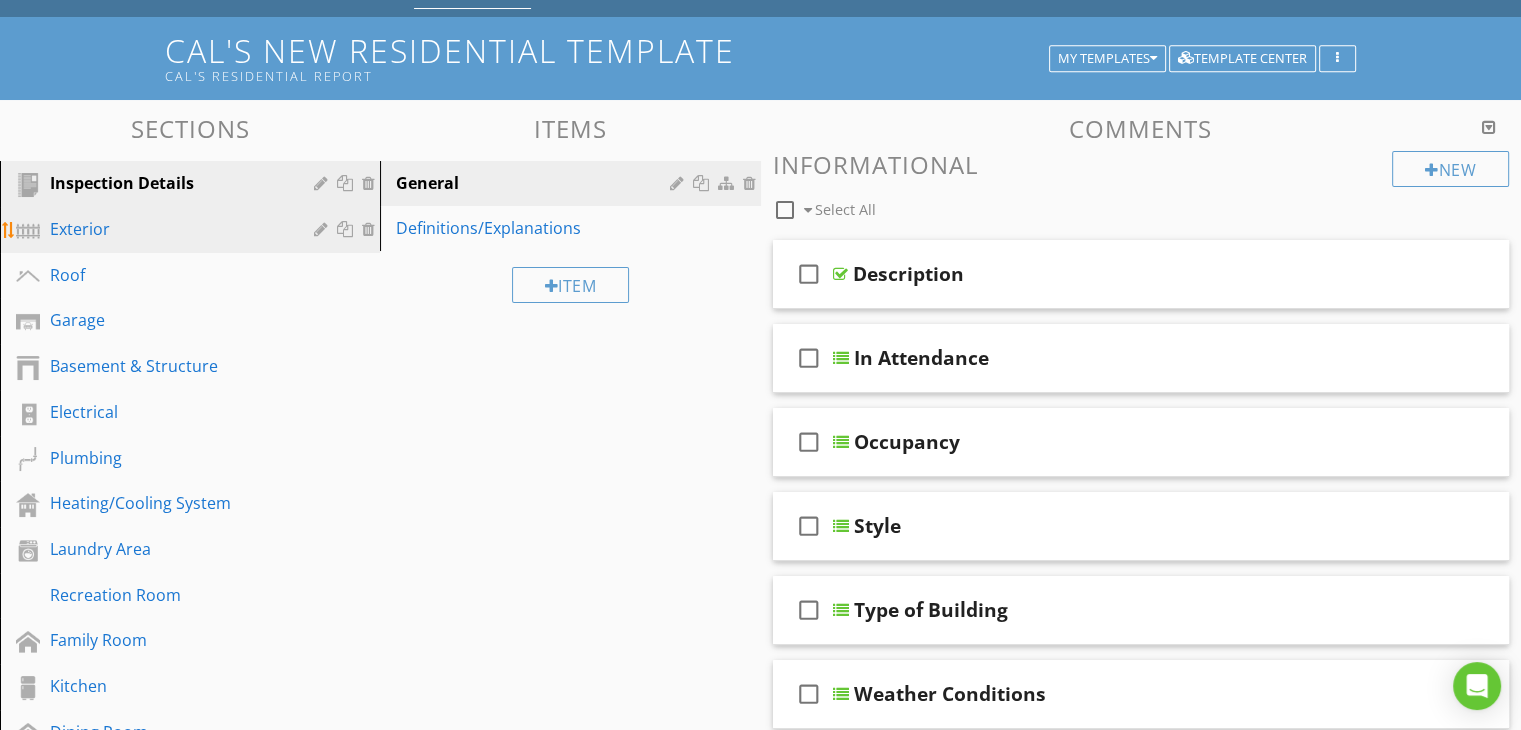 click on "Exterior" at bounding box center (167, 229) 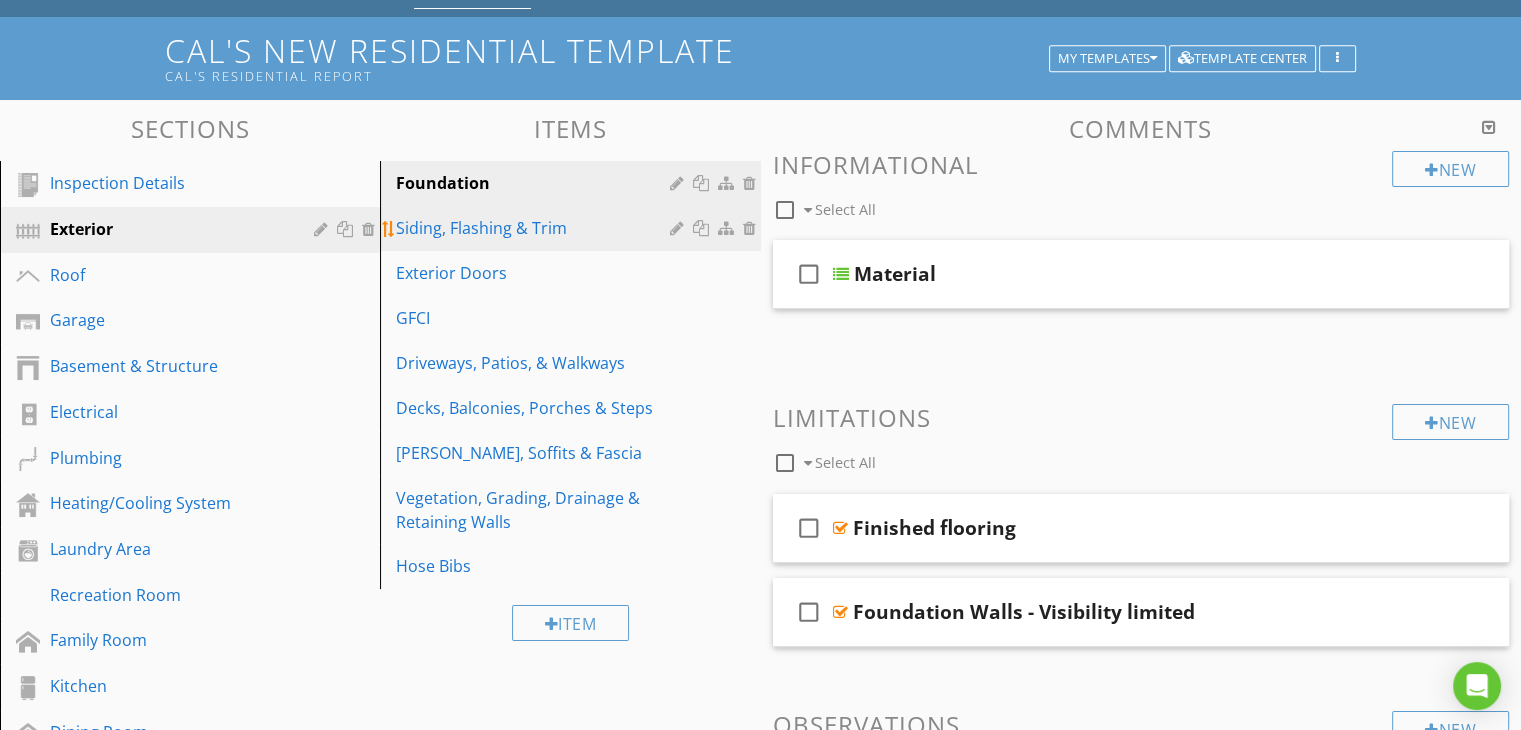 click on "Siding, Flashing & Trim" at bounding box center [535, 228] 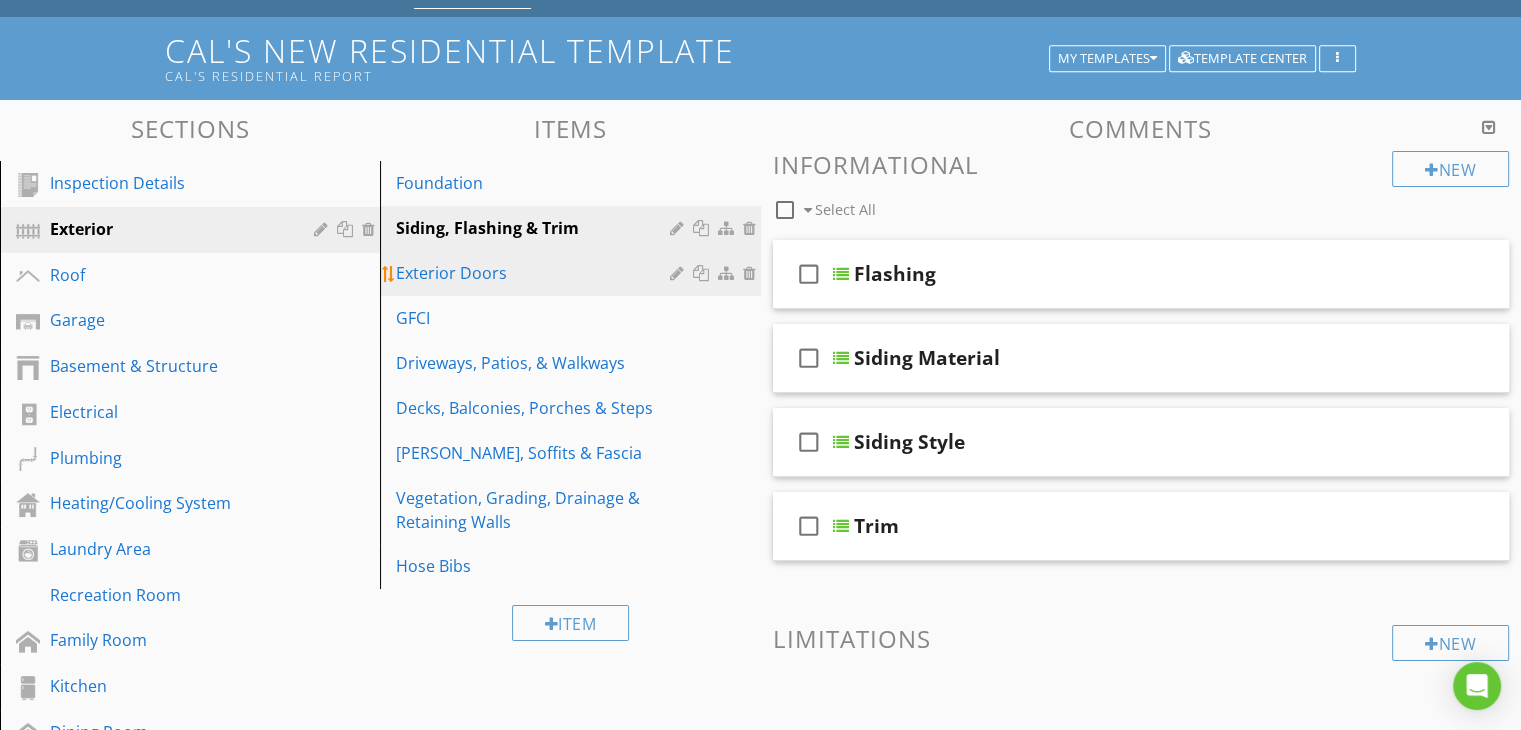 click on "Exterior Doors" at bounding box center (535, 273) 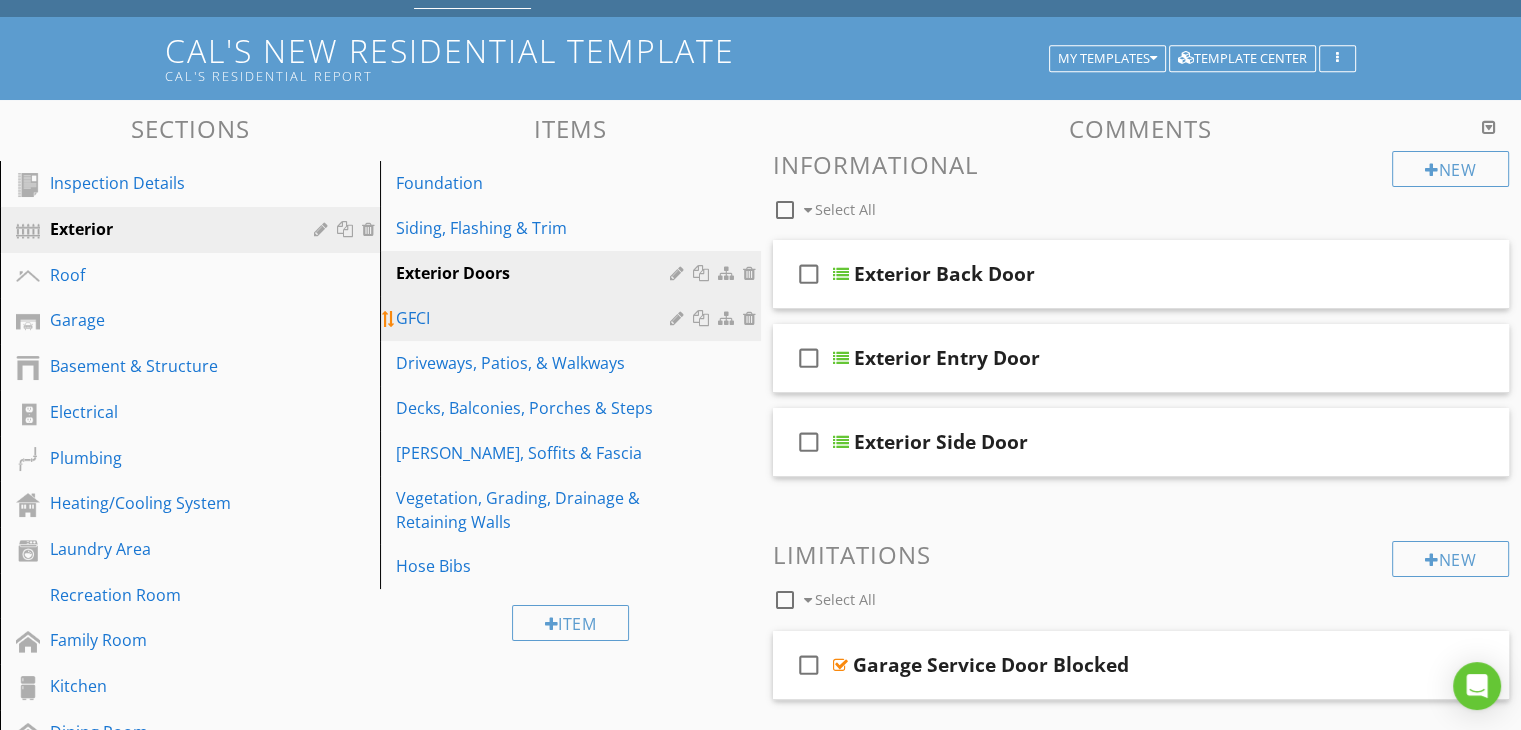click on "GFCI" at bounding box center [535, 318] 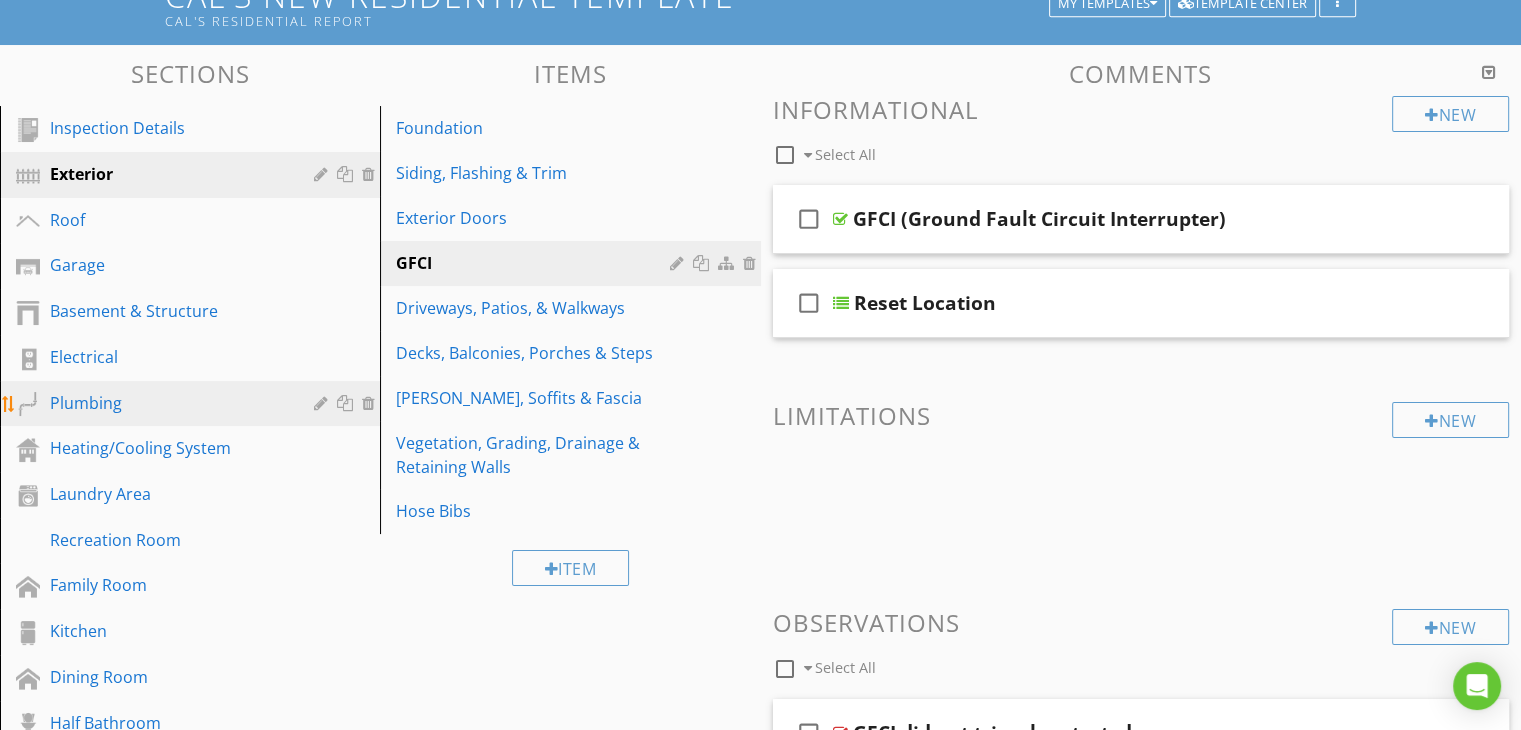 scroll, scrollTop: 200, scrollLeft: 0, axis: vertical 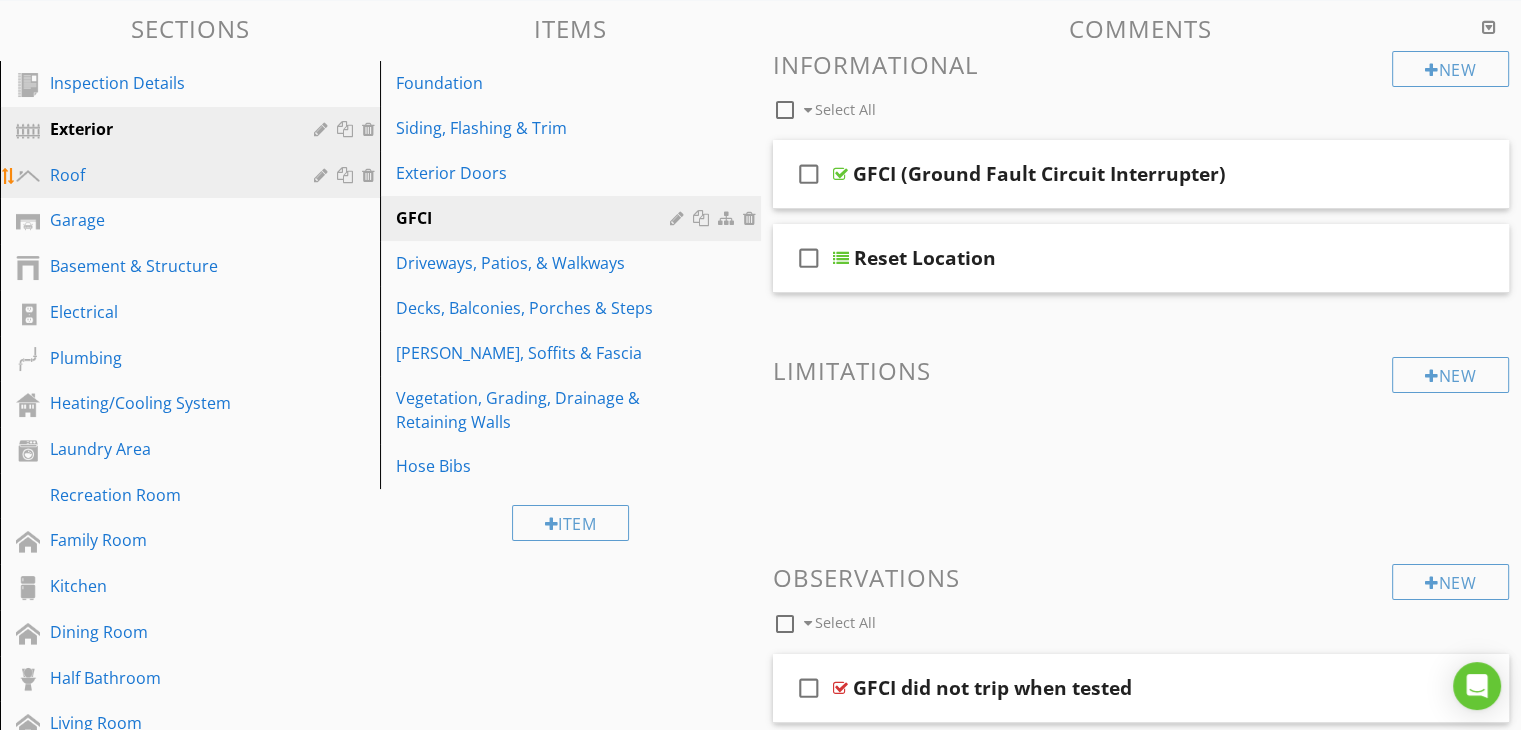 click on "Roof" at bounding box center (167, 175) 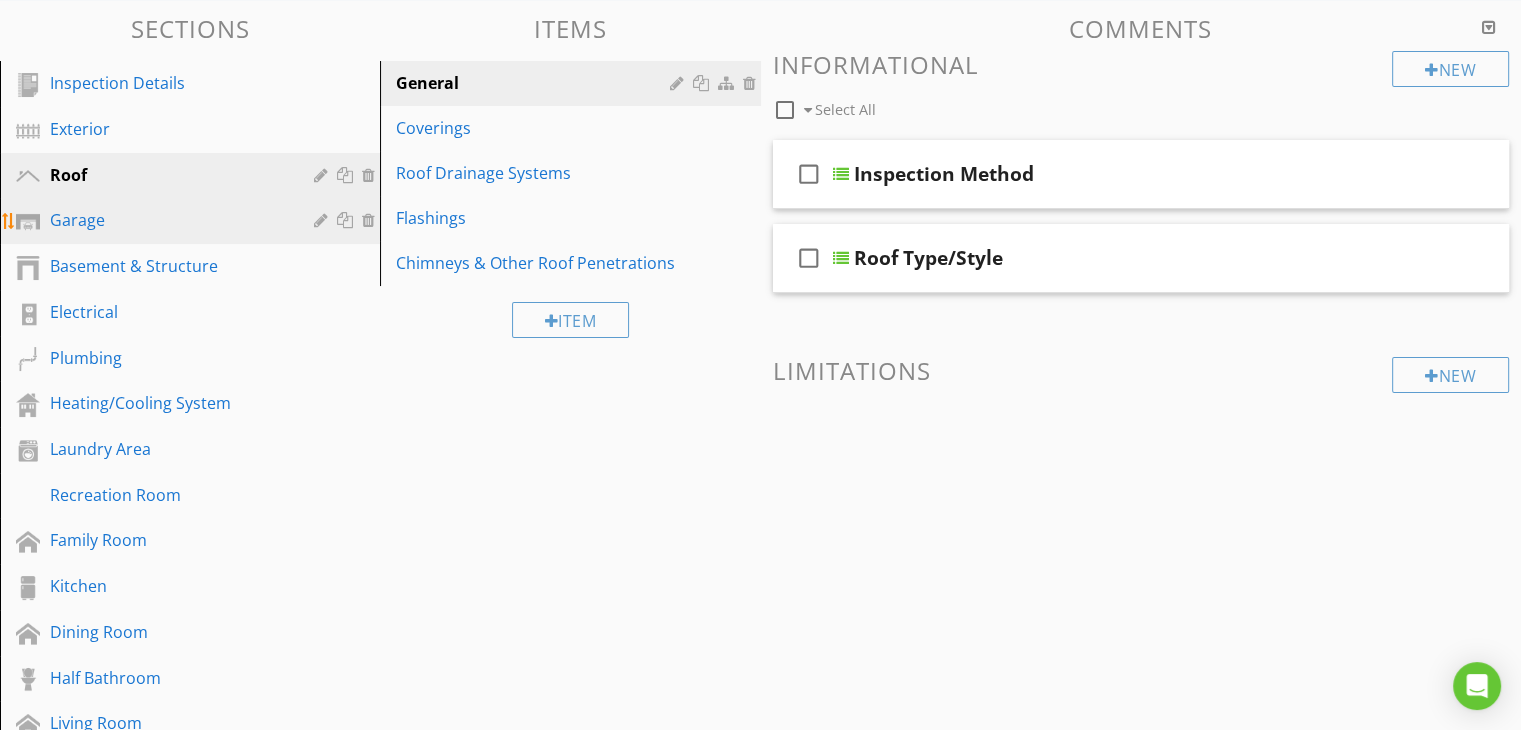 click on "Garage" at bounding box center (167, 220) 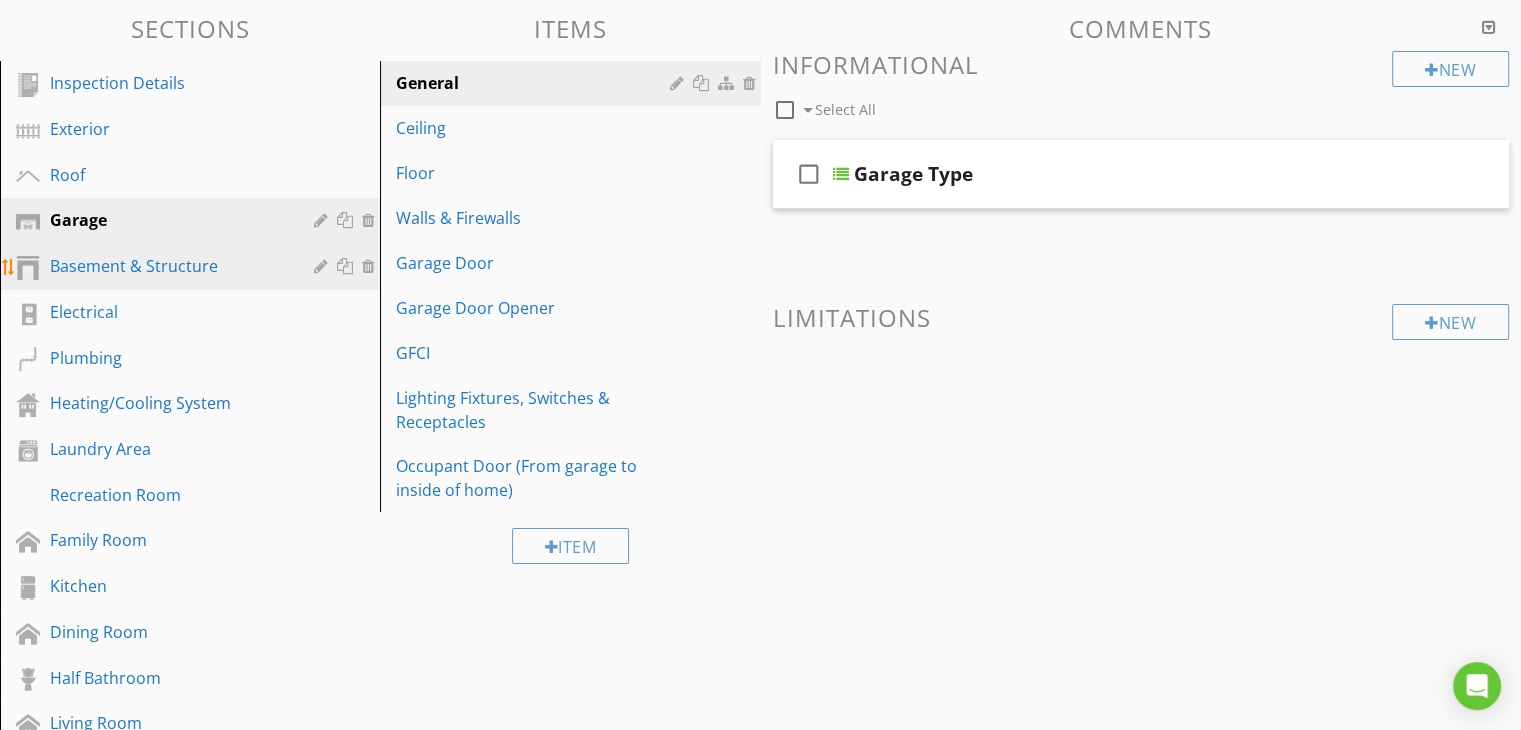 click on "Basement & Structure" at bounding box center [167, 266] 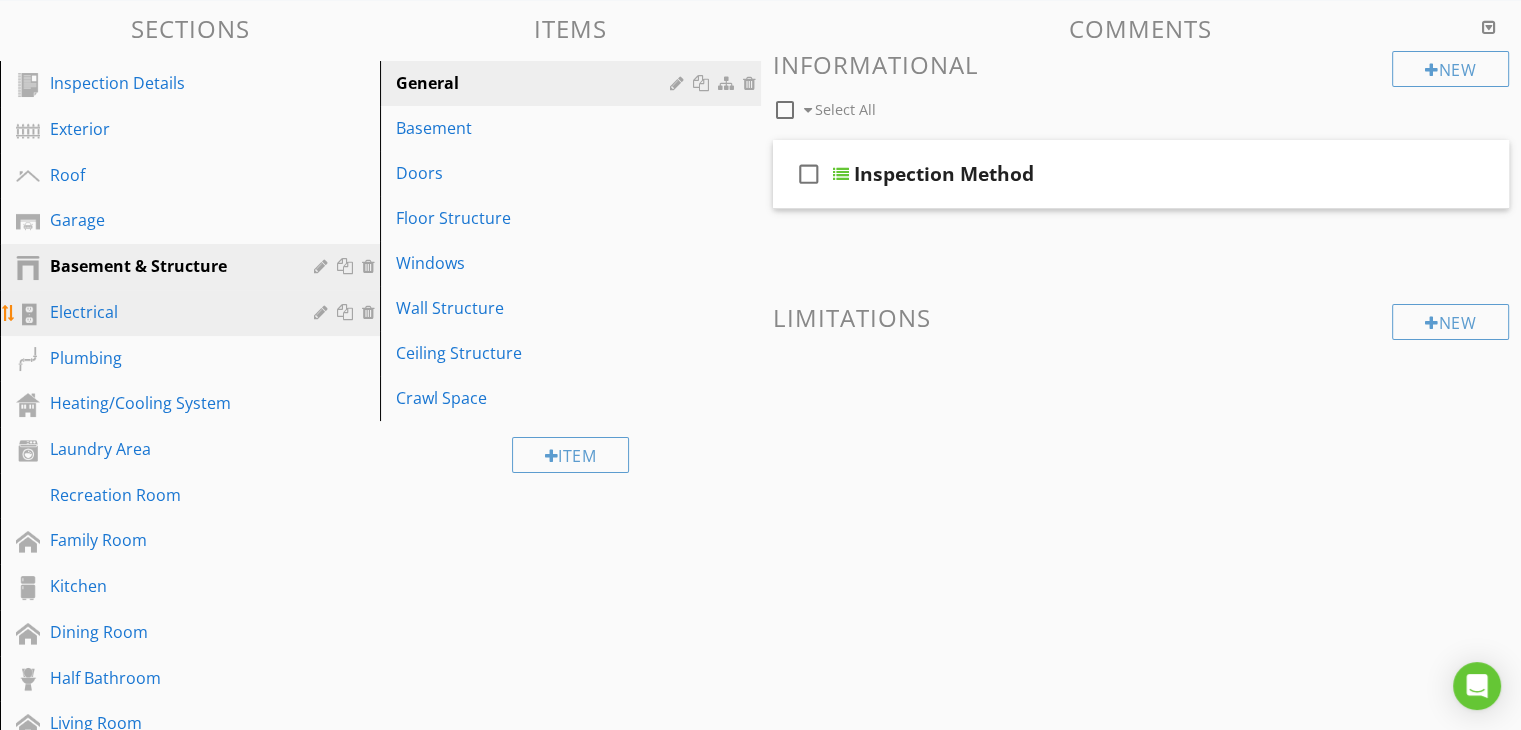 click on "Electrical" at bounding box center (167, 312) 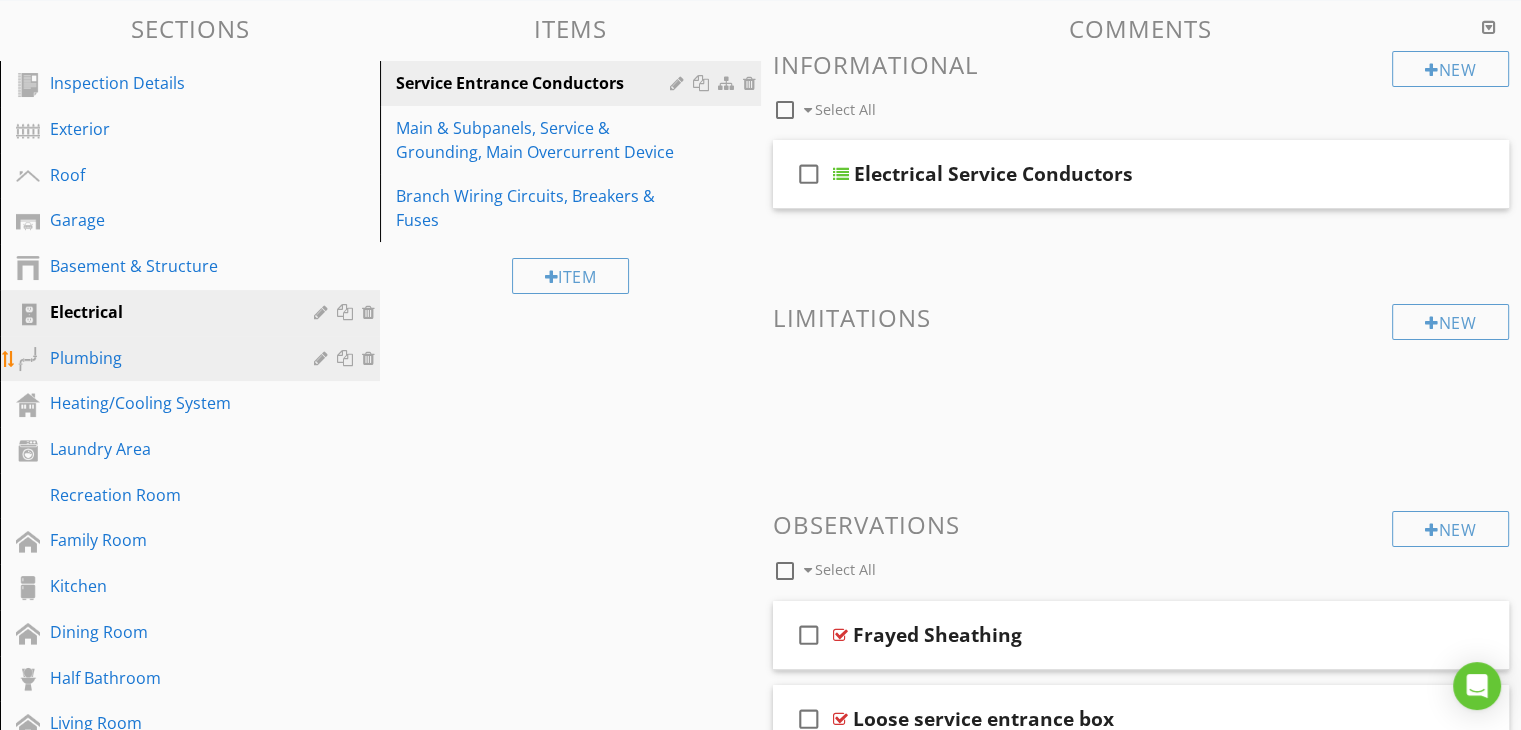 click on "Plumbing" at bounding box center (167, 358) 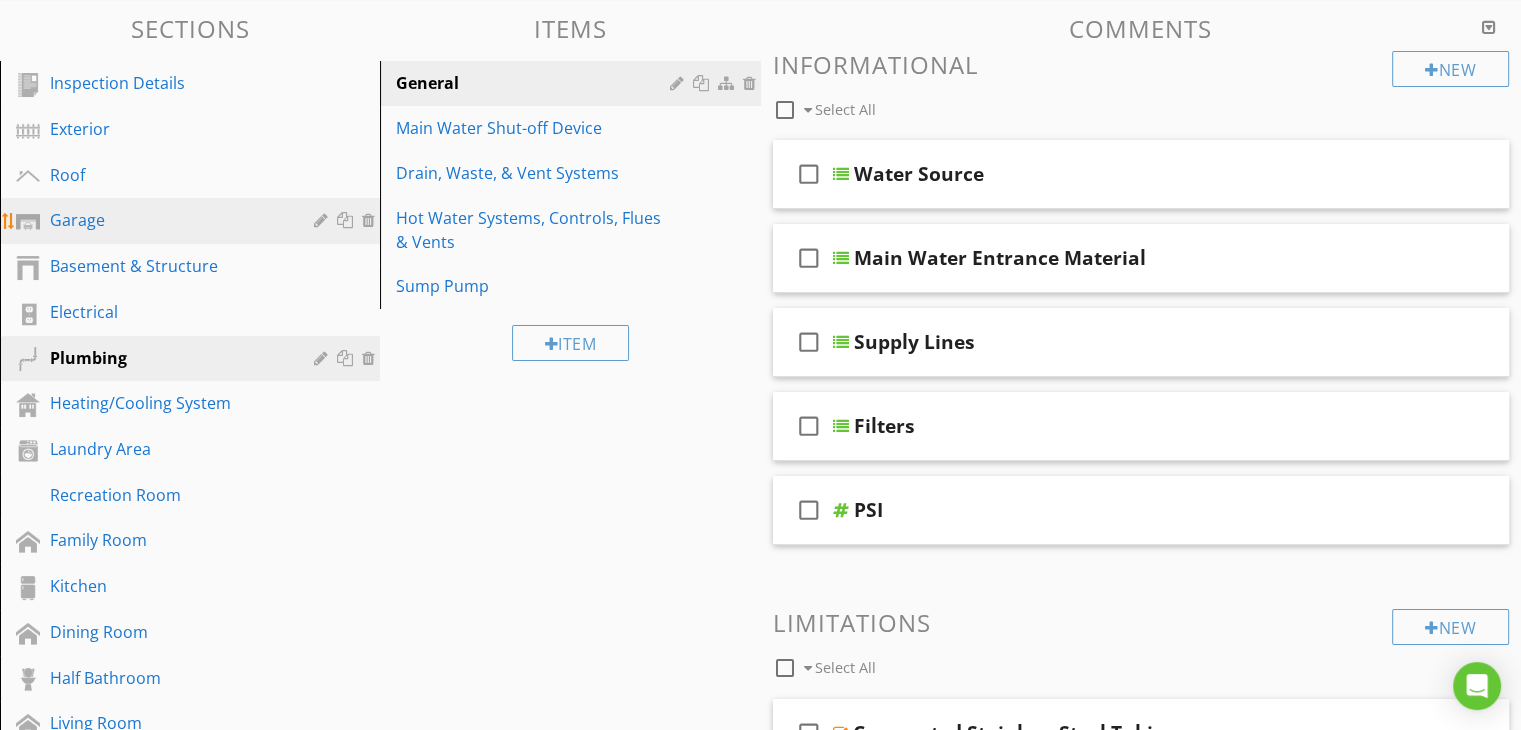 click on "Garage" at bounding box center [167, 220] 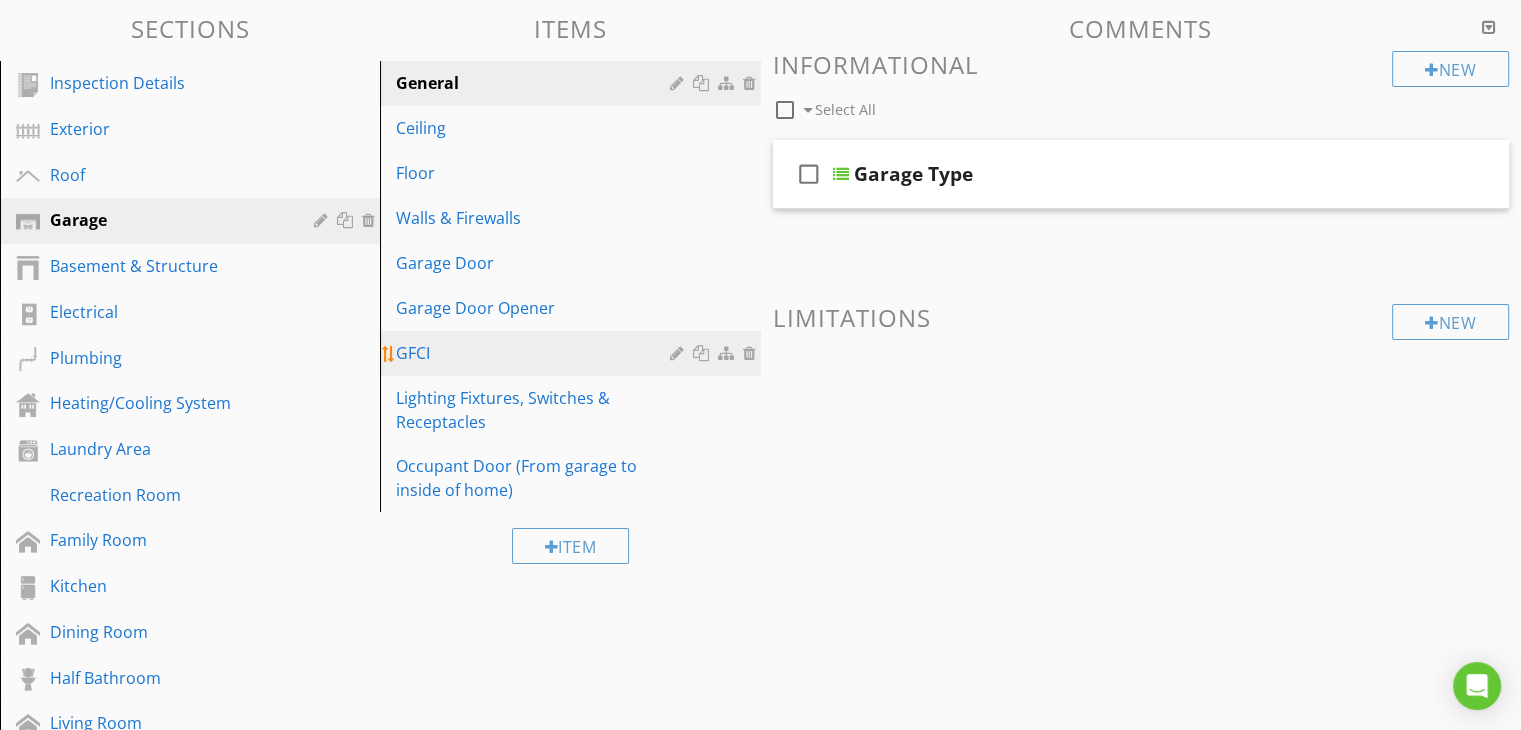 click on "GFCI" at bounding box center [535, 353] 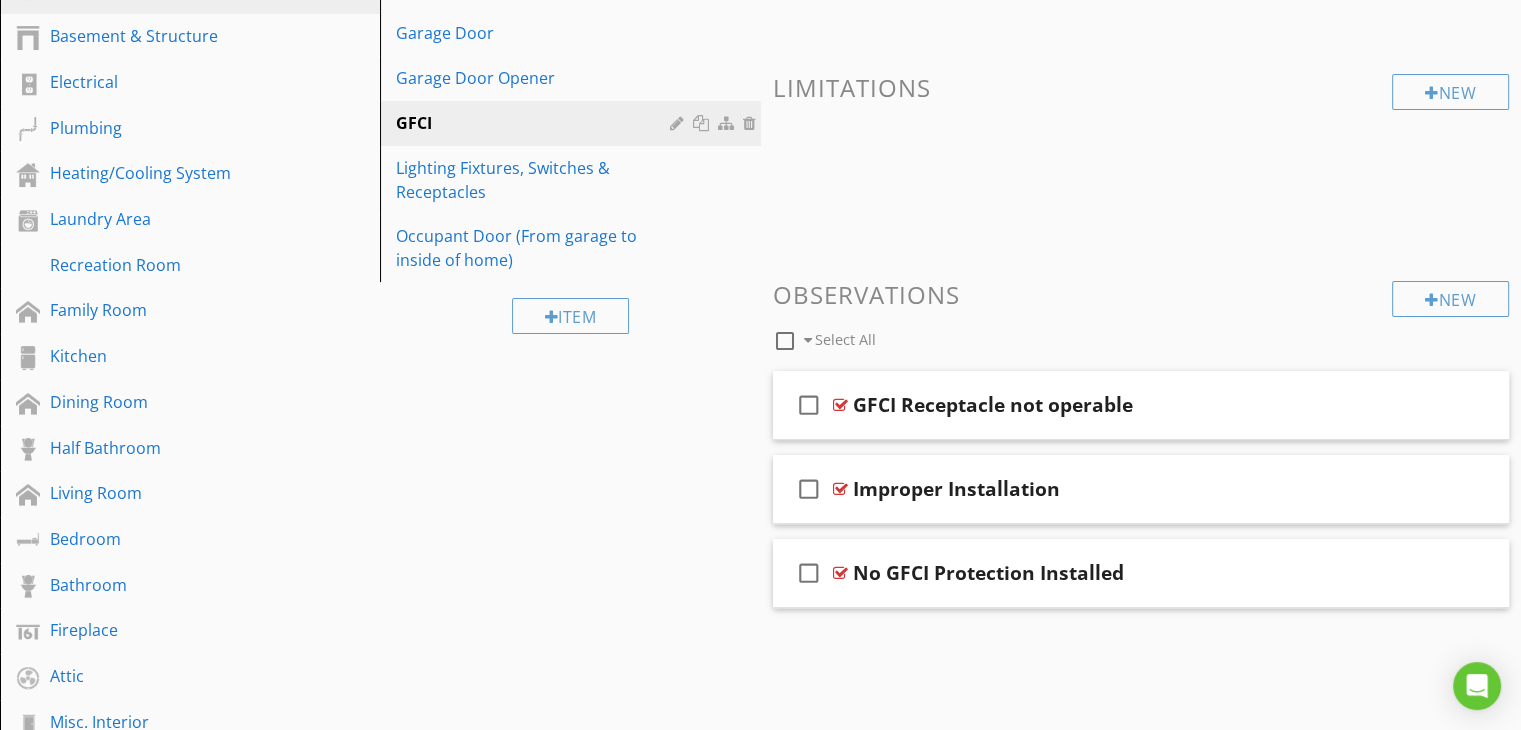 scroll, scrollTop: 300, scrollLeft: 0, axis: vertical 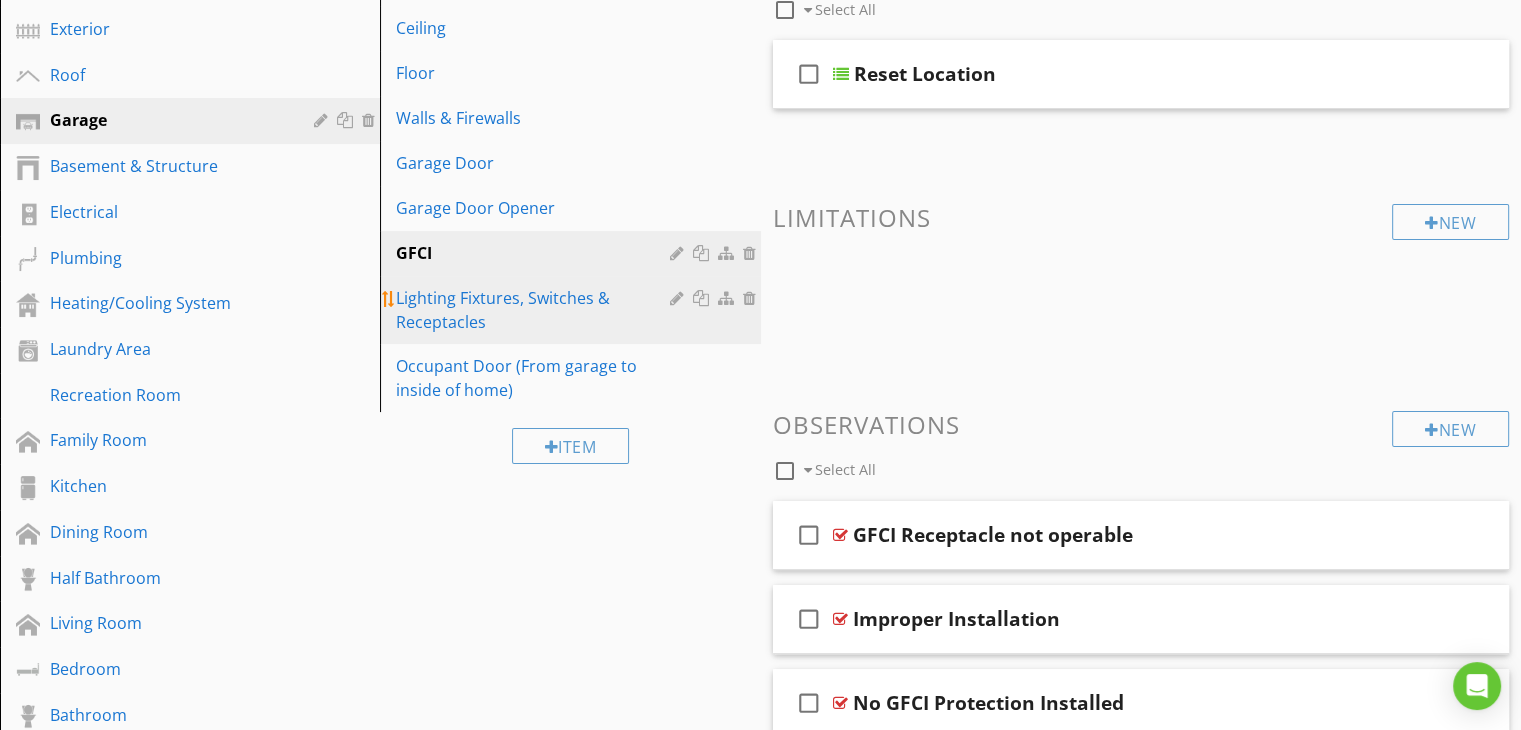 click on "Lighting Fixtures, Switches & Receptacles" at bounding box center (535, 310) 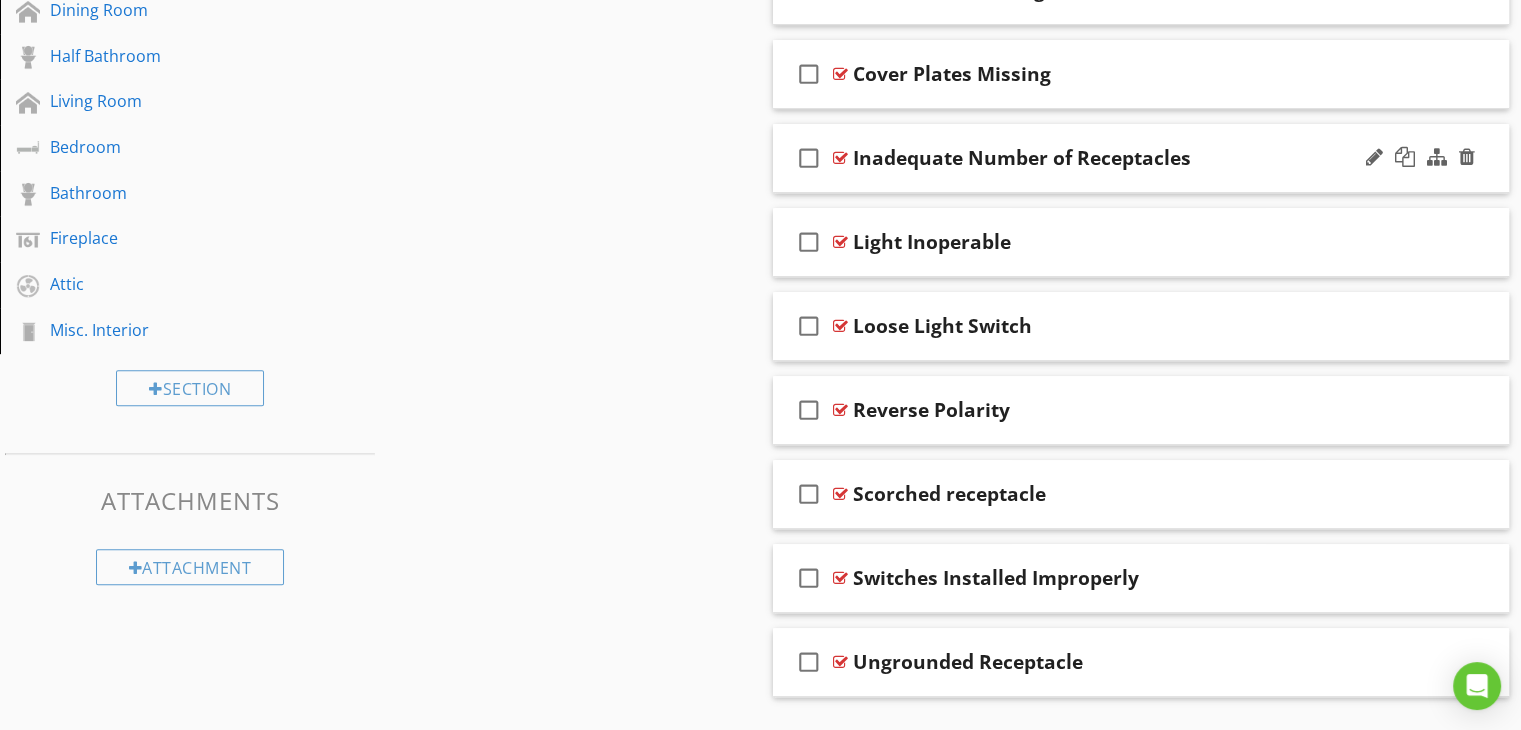scroll, scrollTop: 872, scrollLeft: 0, axis: vertical 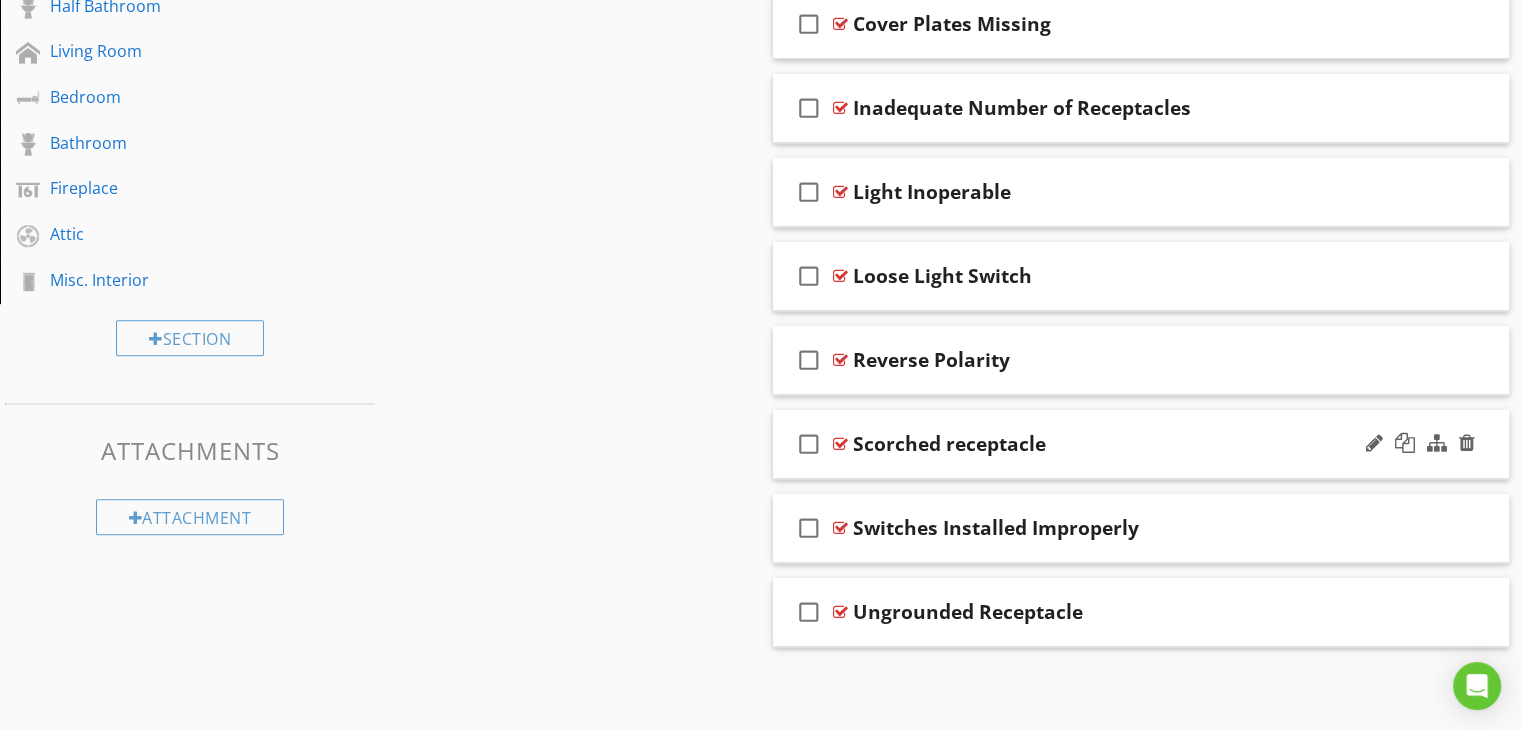 click at bounding box center (840, 444) 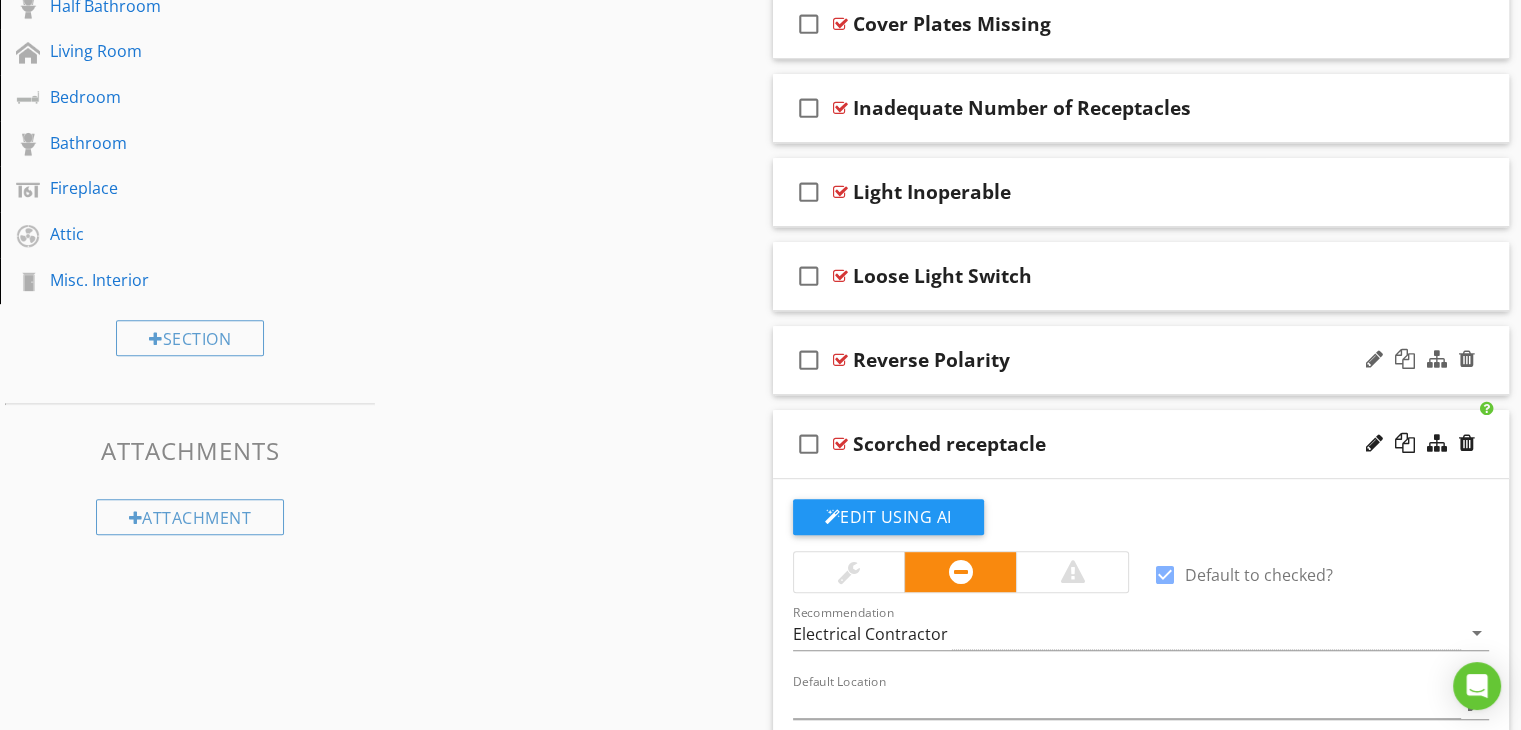 click on "check_box_outline_blank
Reverse Polarity" at bounding box center [1141, 360] 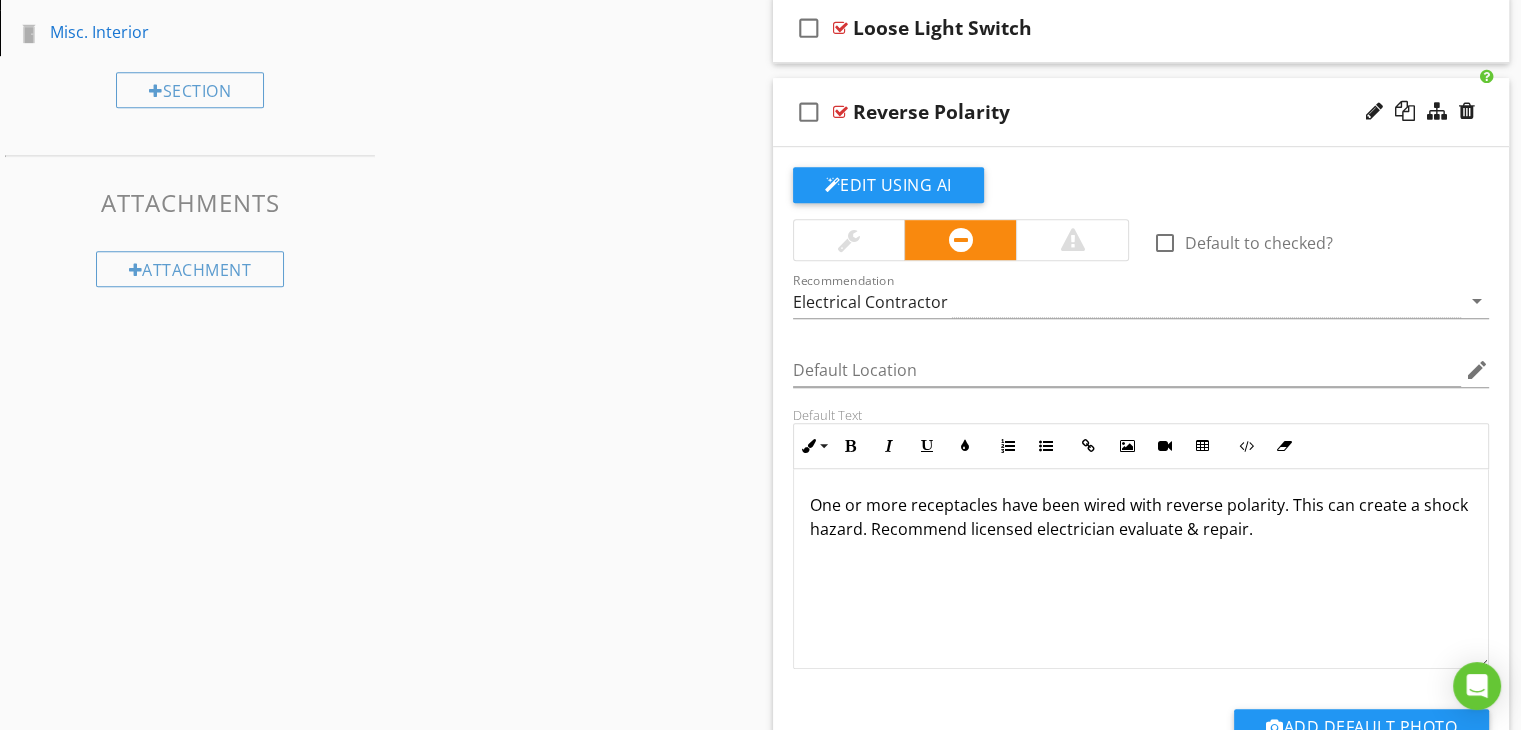 scroll, scrollTop: 1172, scrollLeft: 0, axis: vertical 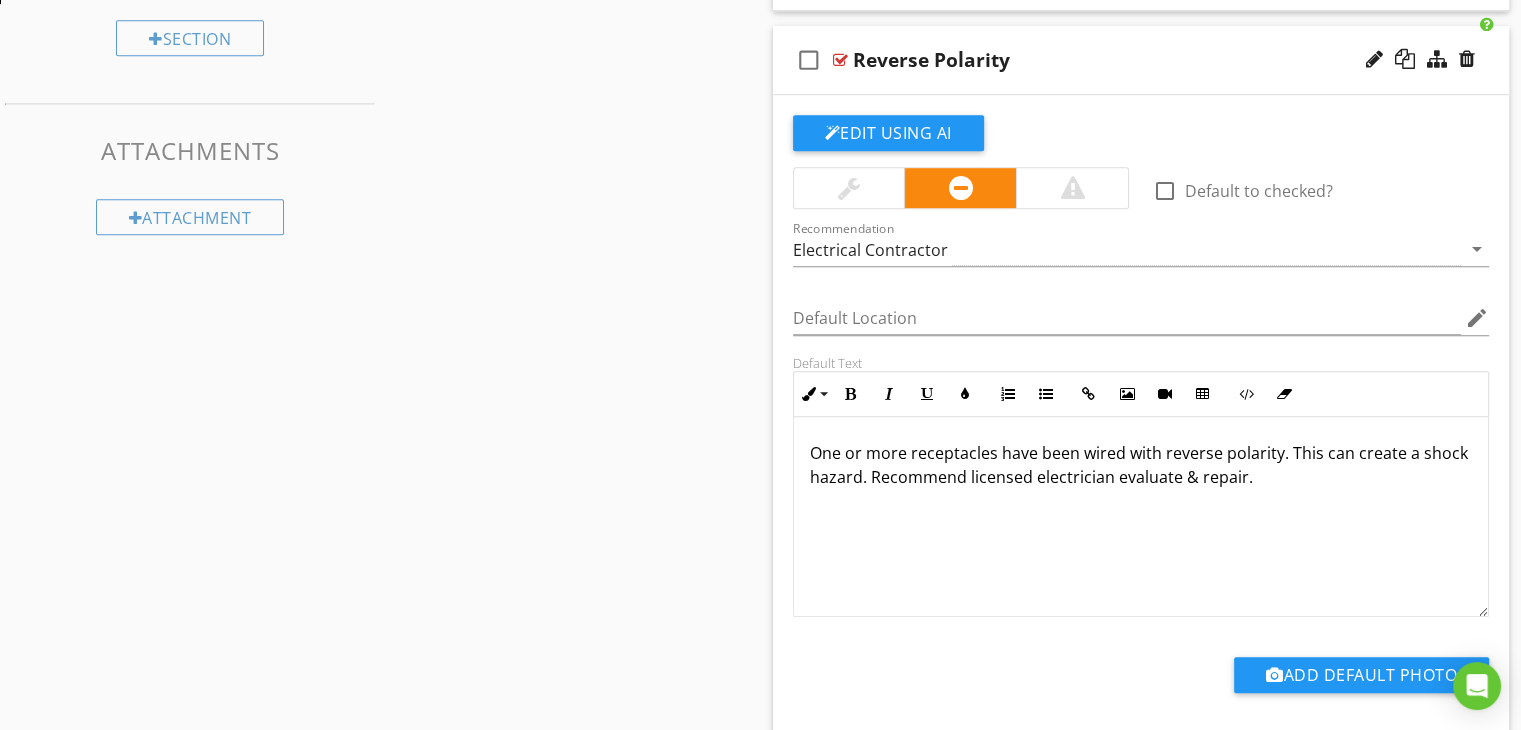 click on "Sections
Inspection Details           Exterior           Roof           Garage           Basement & Structure           Electrical           Plumbing           Heating/Cooling System           Laundry Area           Recreation Room           Family Room           Kitchen           Dining Room           Half Bathroom           Living Room           Bedroom           Bathroom           Fireplace           Attic           Misc. Interior
Section
Attachments
Attachment
Items
General           Ceiling           Floor           Walls & Firewalls           Garage Door           Garage Door Opener           GFCI           Lighting Fixtures, Switches & Receptacles           Occupant Door (From garage to inside of home)
Item
Comments
New
Informational
New
Limitations" at bounding box center [760, 392] 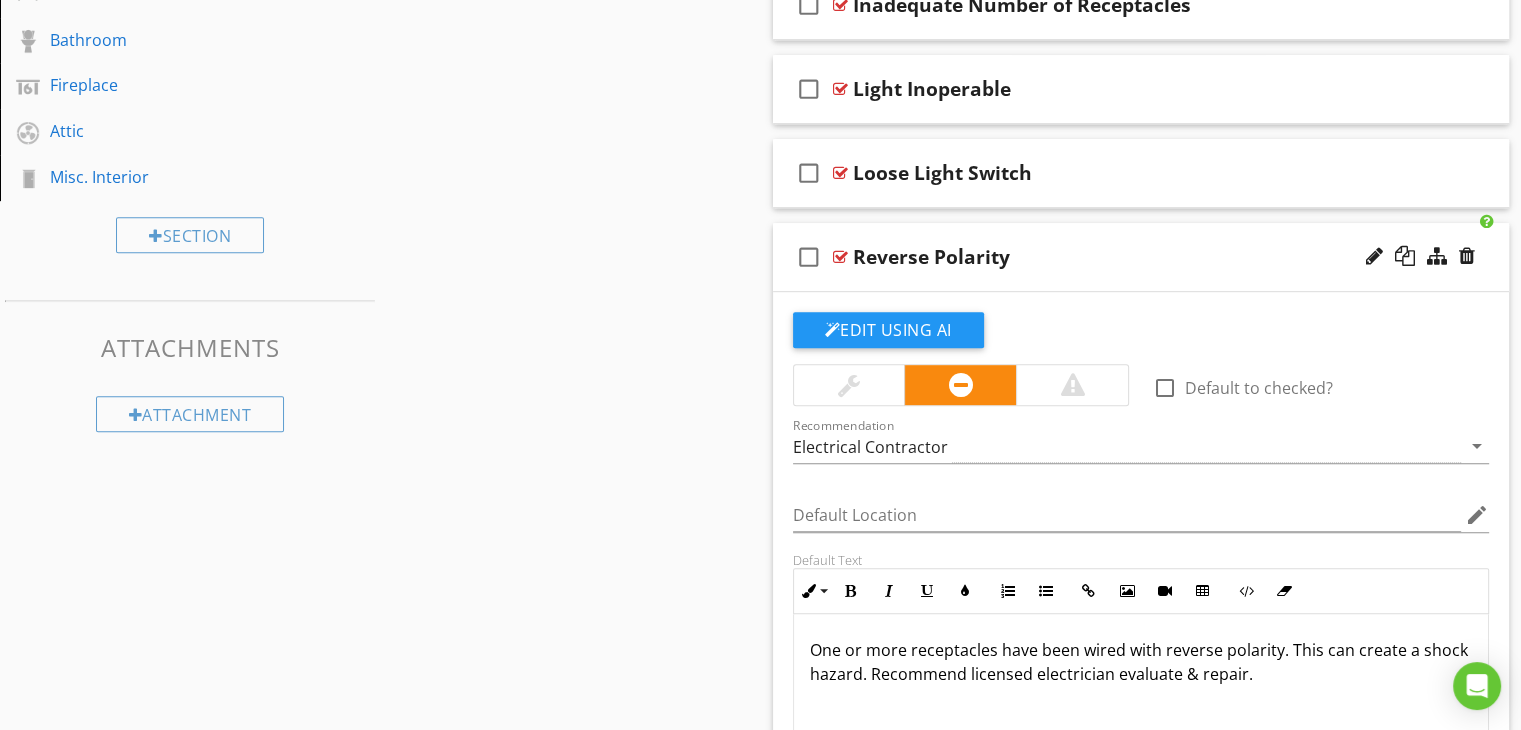 scroll, scrollTop: 772, scrollLeft: 0, axis: vertical 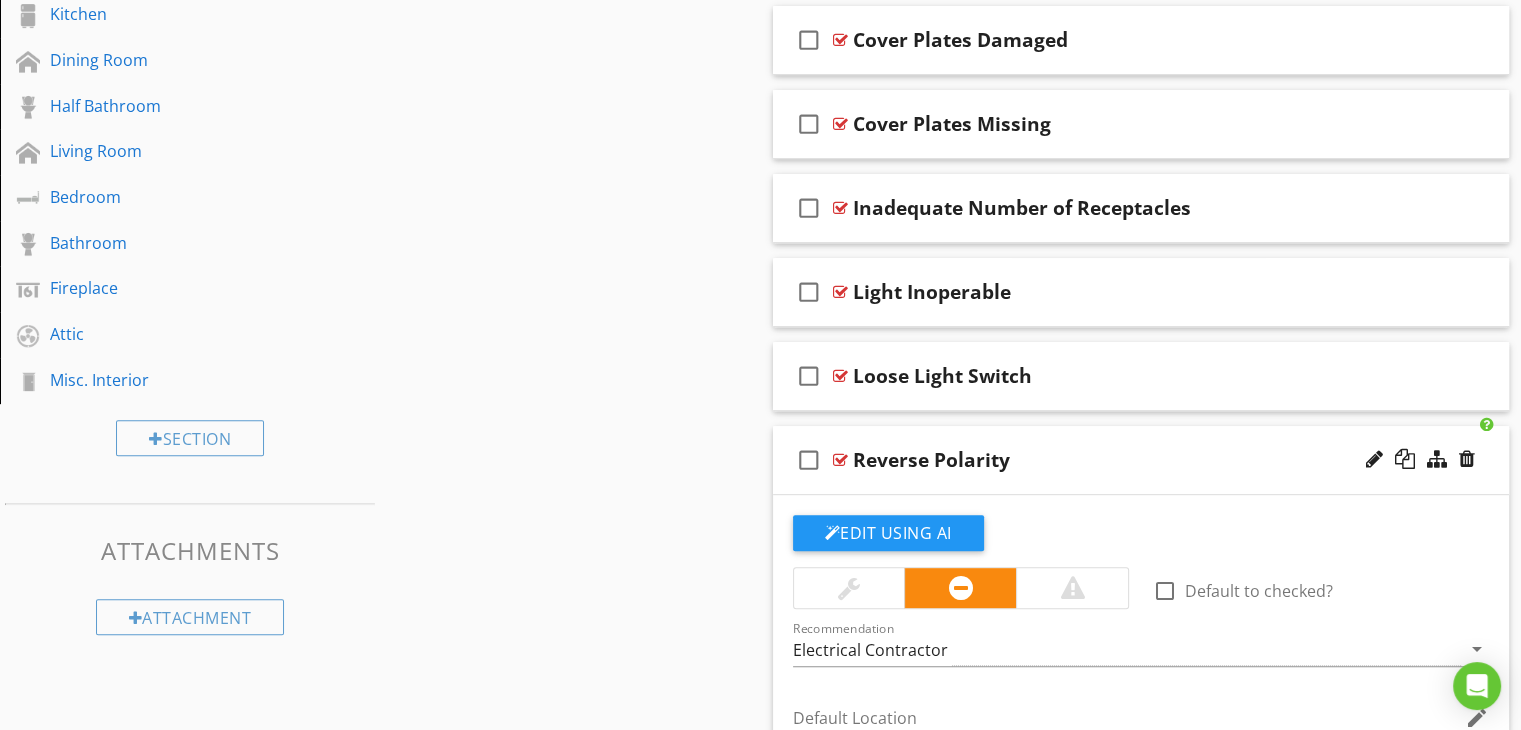 click on "Sections
Inspection Details           Exterior           Roof           Garage           Basement & Structure           Electrical           Plumbing           Heating/Cooling System           Laundry Area           Recreation Room           Family Room           Kitchen           Dining Room           Half Bathroom           Living Room           Bedroom           Bathroom           Fireplace           Attic           Misc. Interior
Section
Attachments
Attachment
Items
General           Ceiling           Floor           Walls & Firewalls           Garage Door           Garage Door Opener           GFCI           Lighting Fixtures, Switches & Receptacles           Occupant Door (From garage to inside of home)
Item
Comments
New
Informational
New
Limitations" at bounding box center (760, 792) 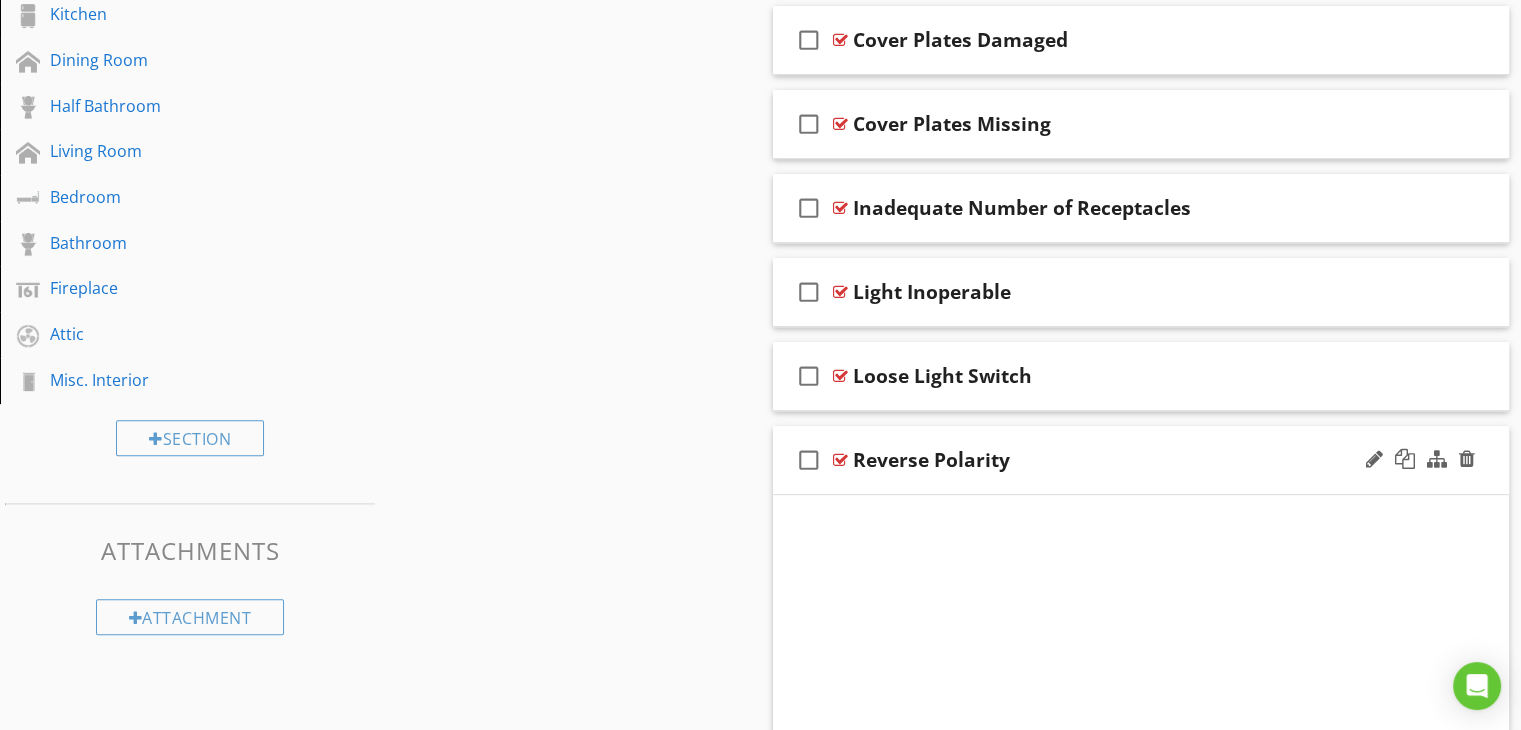 click at bounding box center (840, 460) 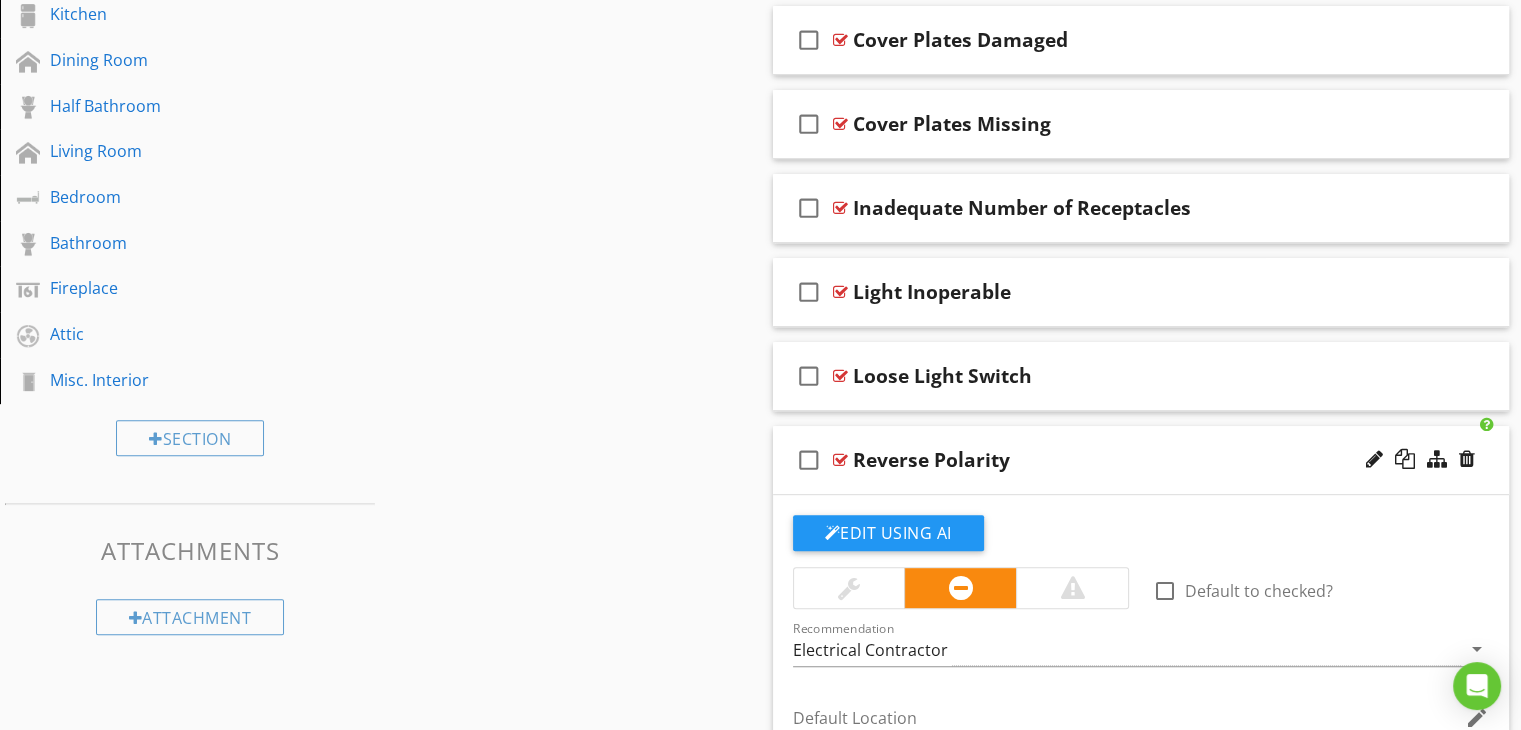 click at bounding box center [840, 460] 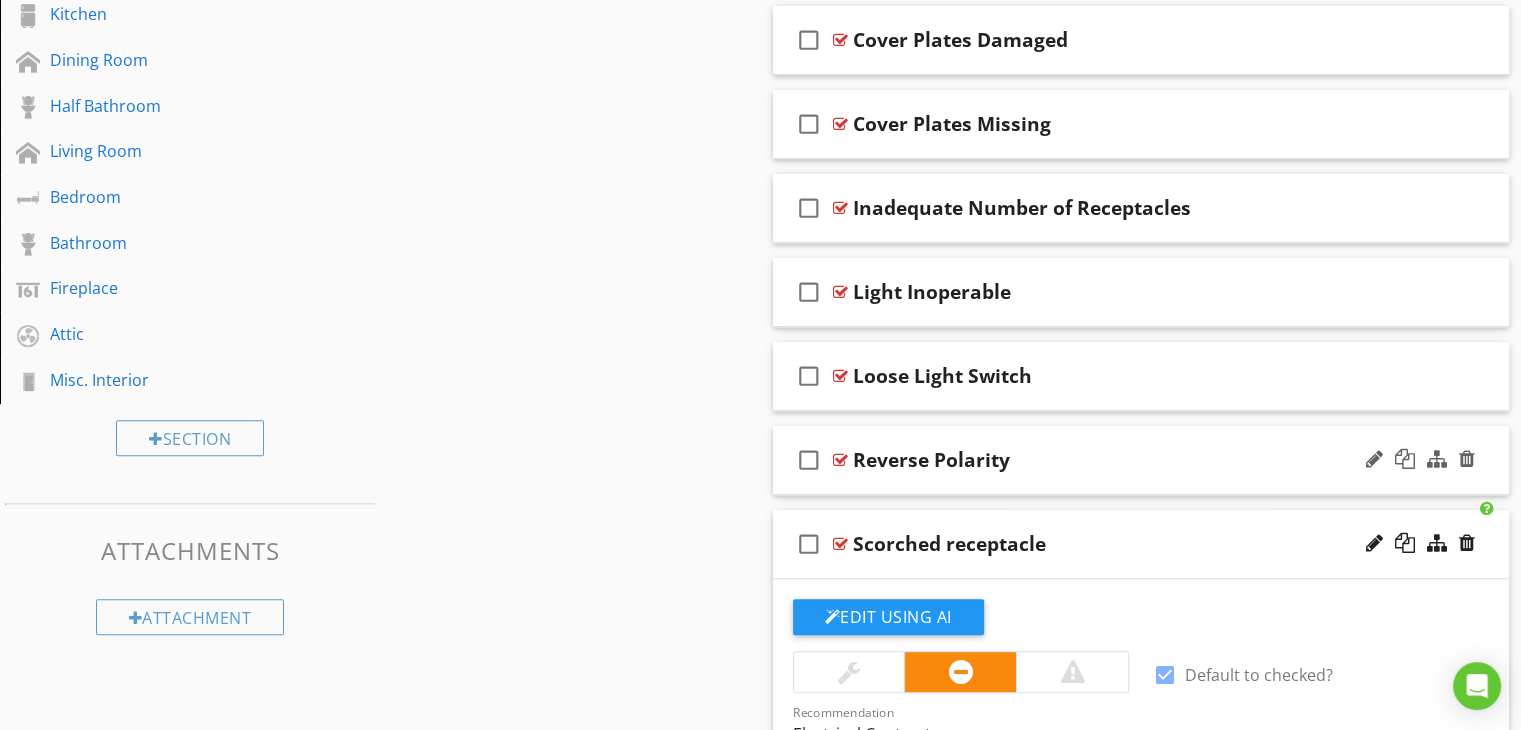 click on "check_box_outline_blank" at bounding box center [809, 460] 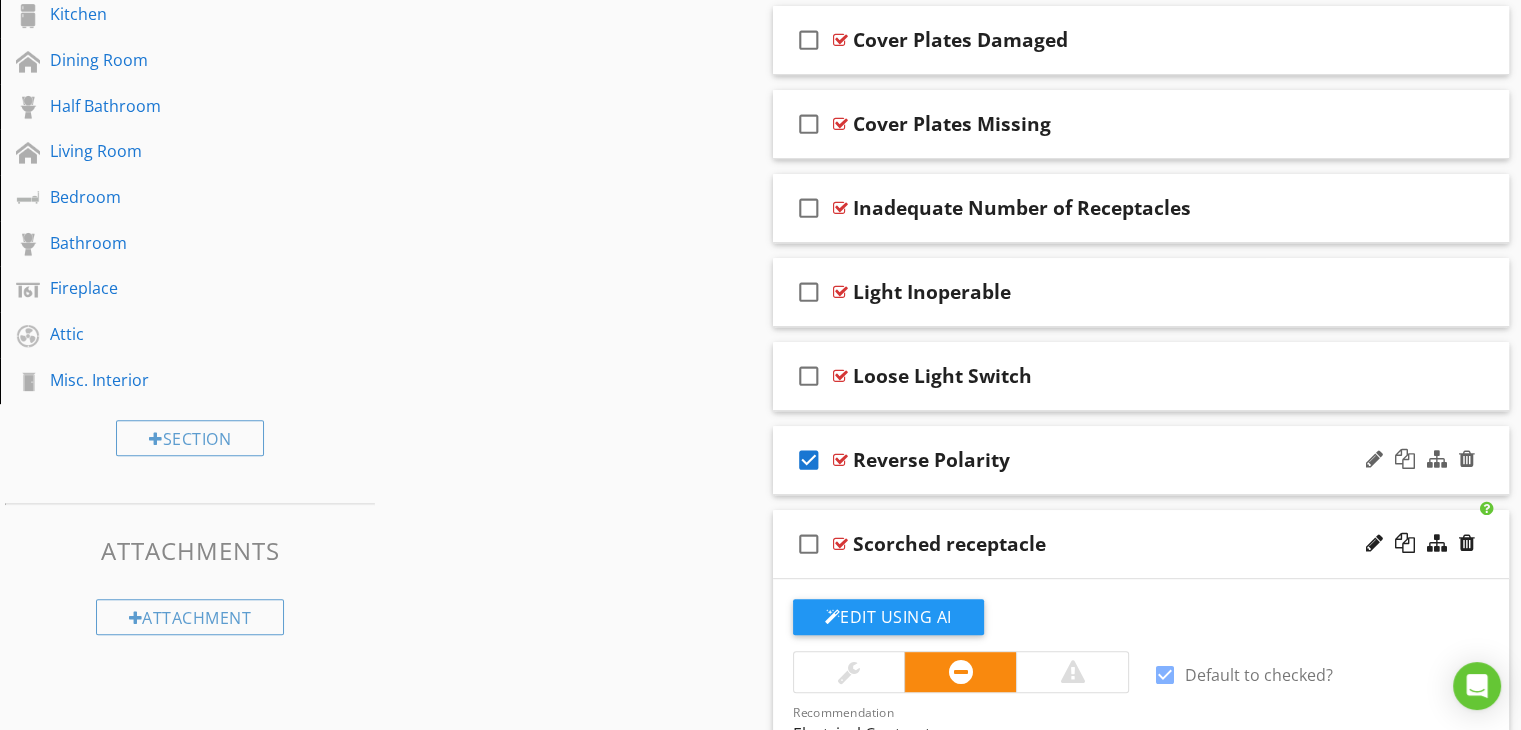 click on "check_box" at bounding box center [809, 460] 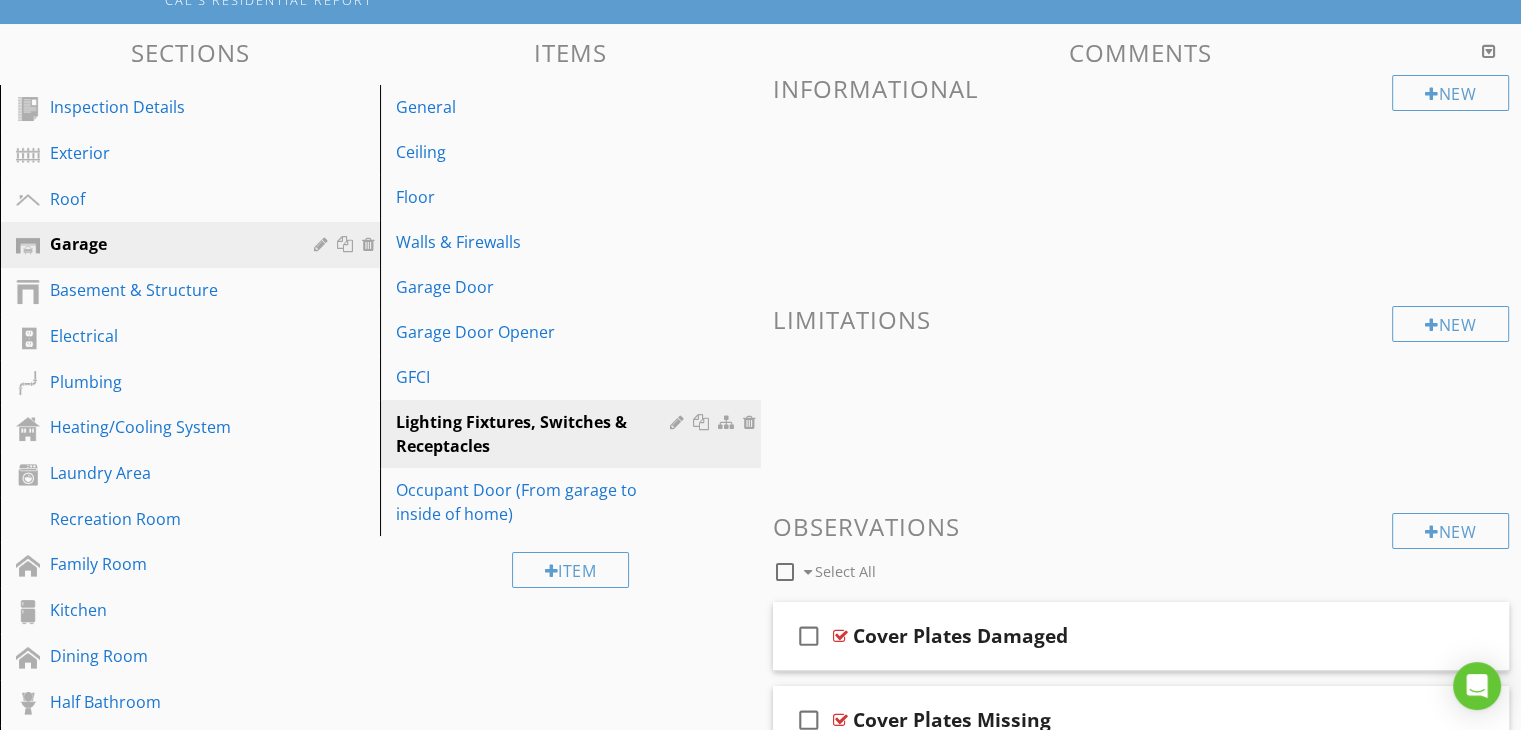 scroll, scrollTop: 143, scrollLeft: 0, axis: vertical 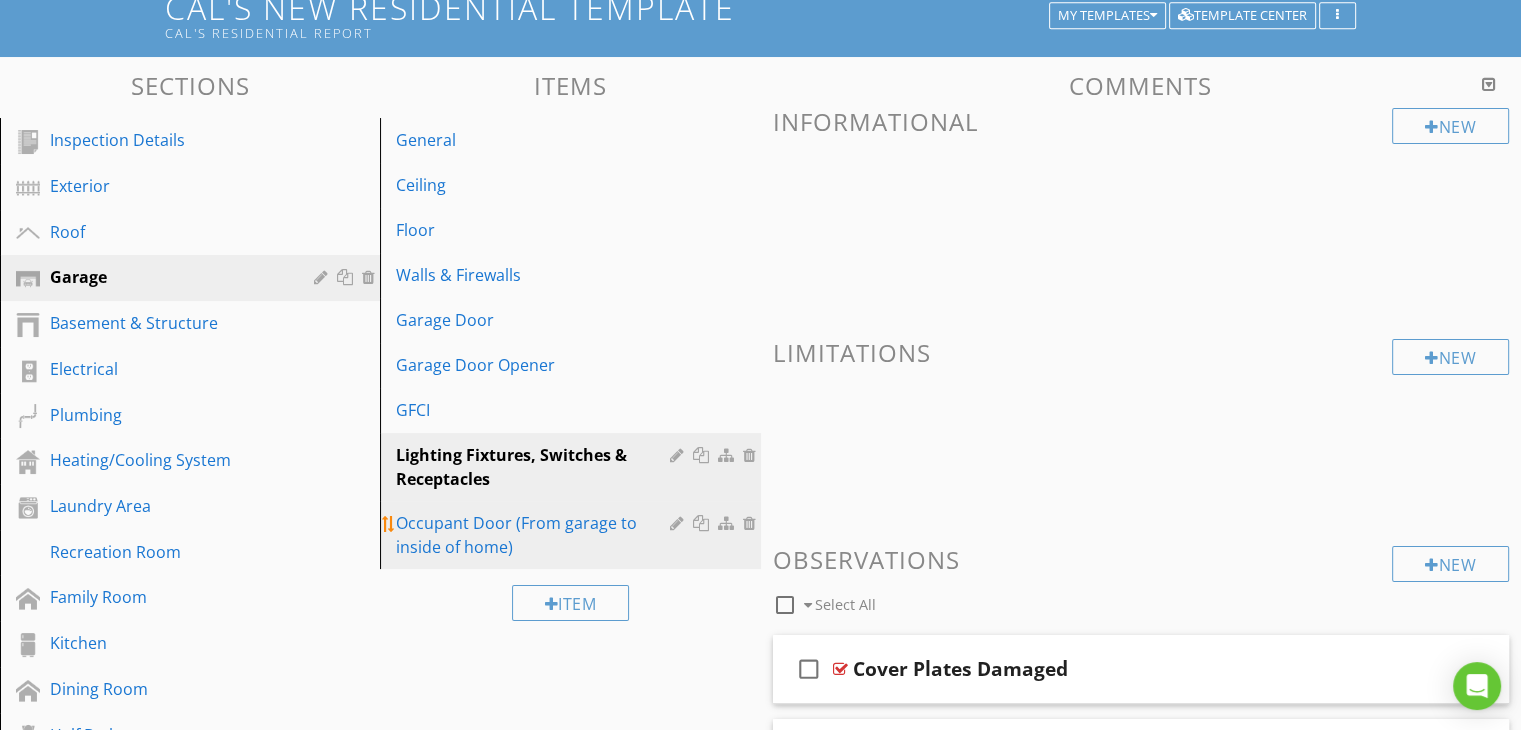 click on "Occupant Door (From garage to inside of home)" at bounding box center (535, 535) 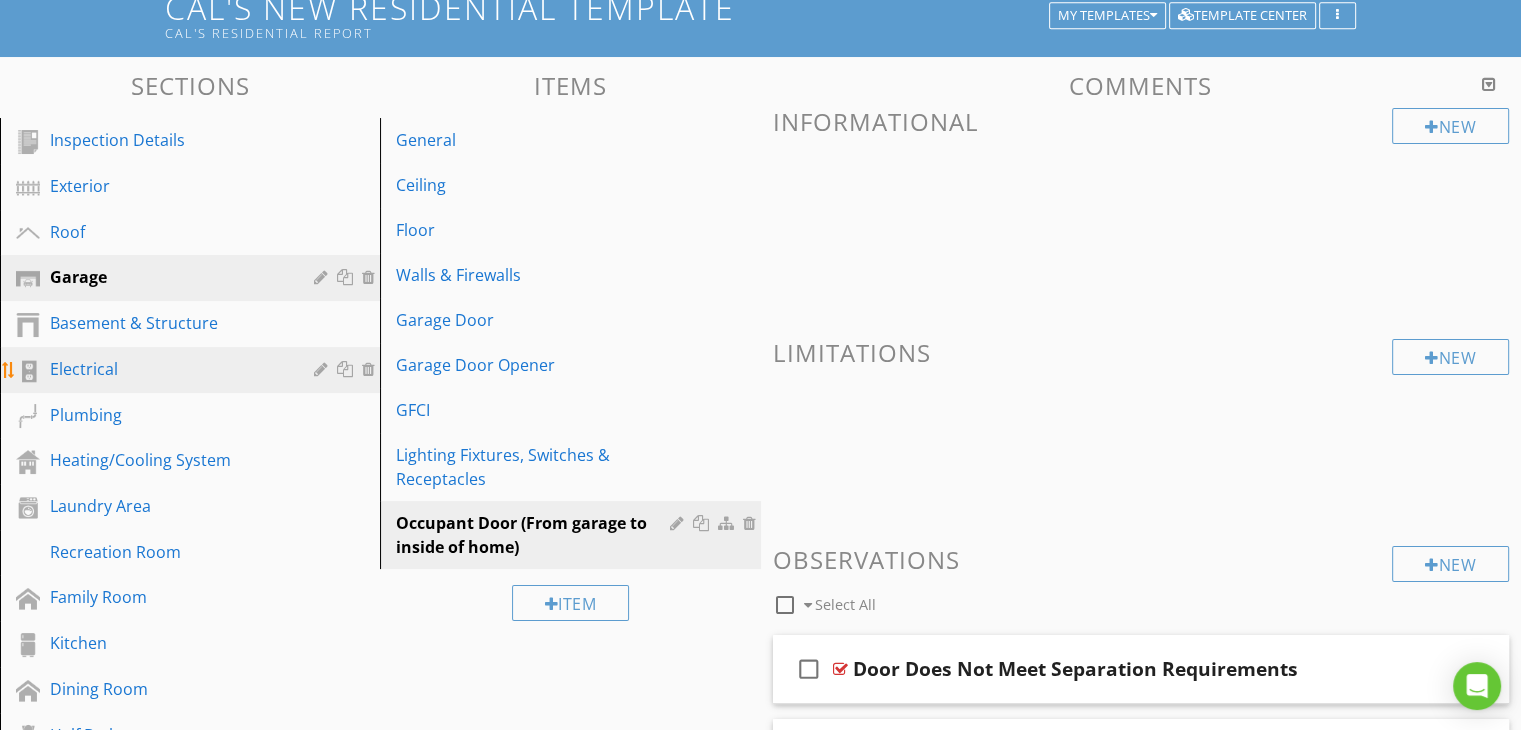 click on "Electrical" at bounding box center [167, 369] 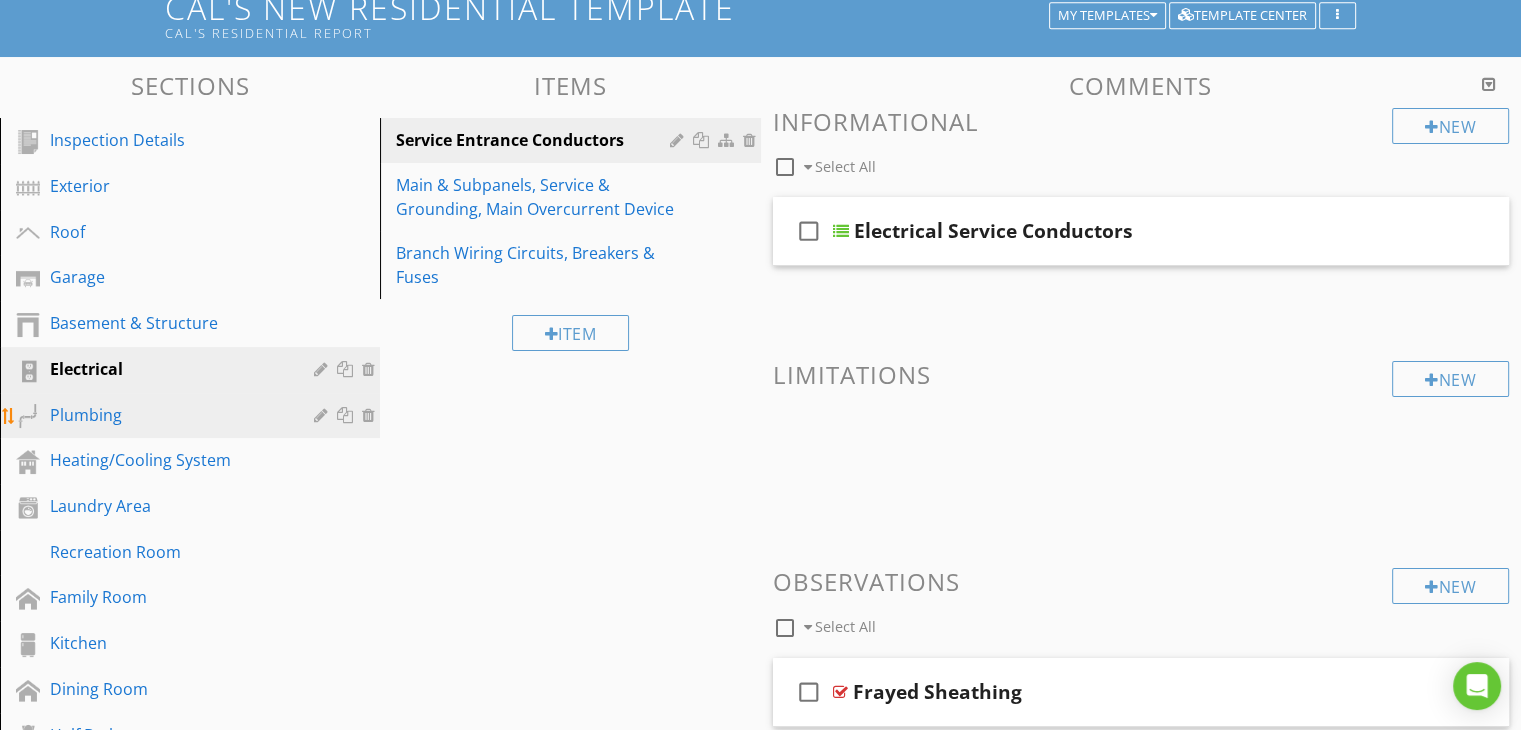 click on "Plumbing" at bounding box center (167, 415) 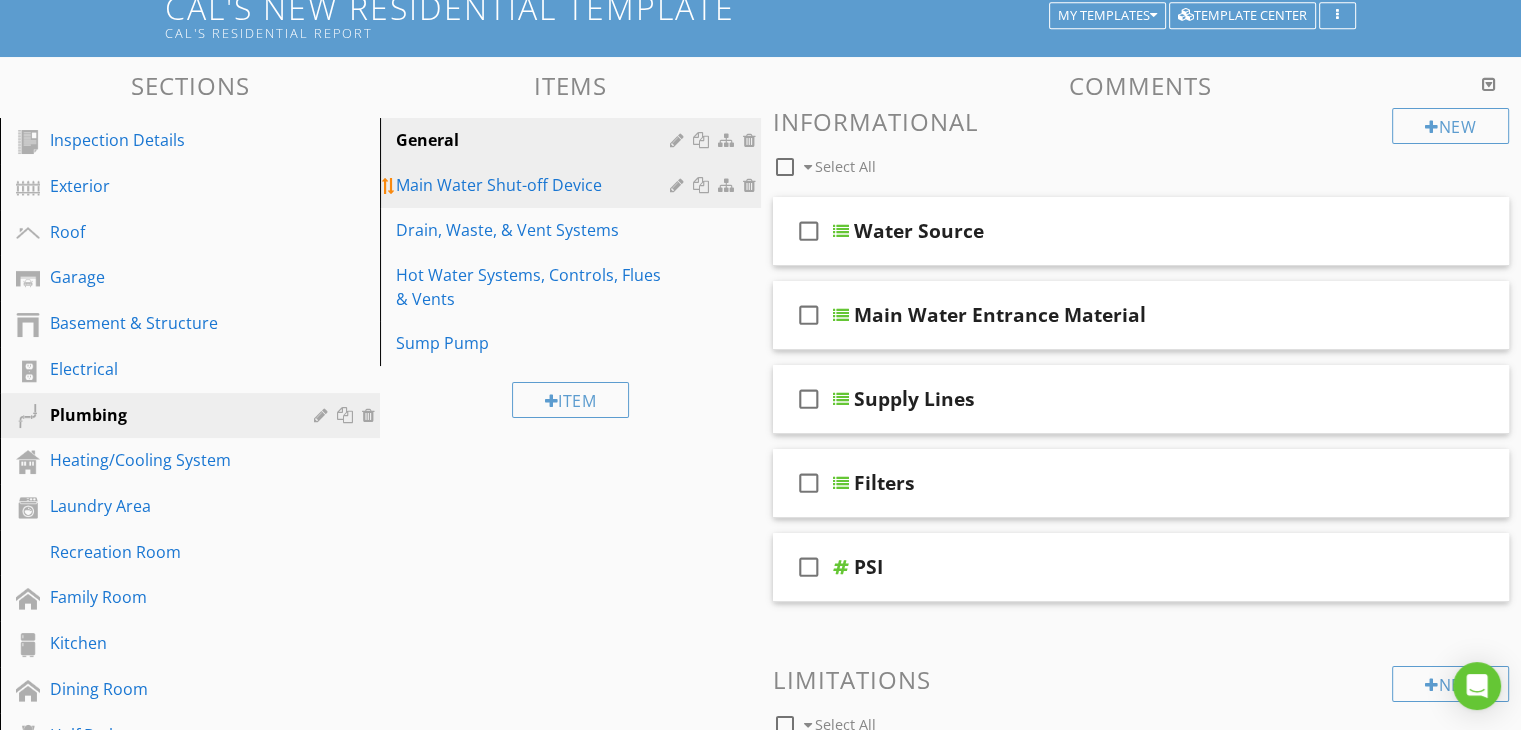 click on "Main Water Shut-off Device" at bounding box center [535, 185] 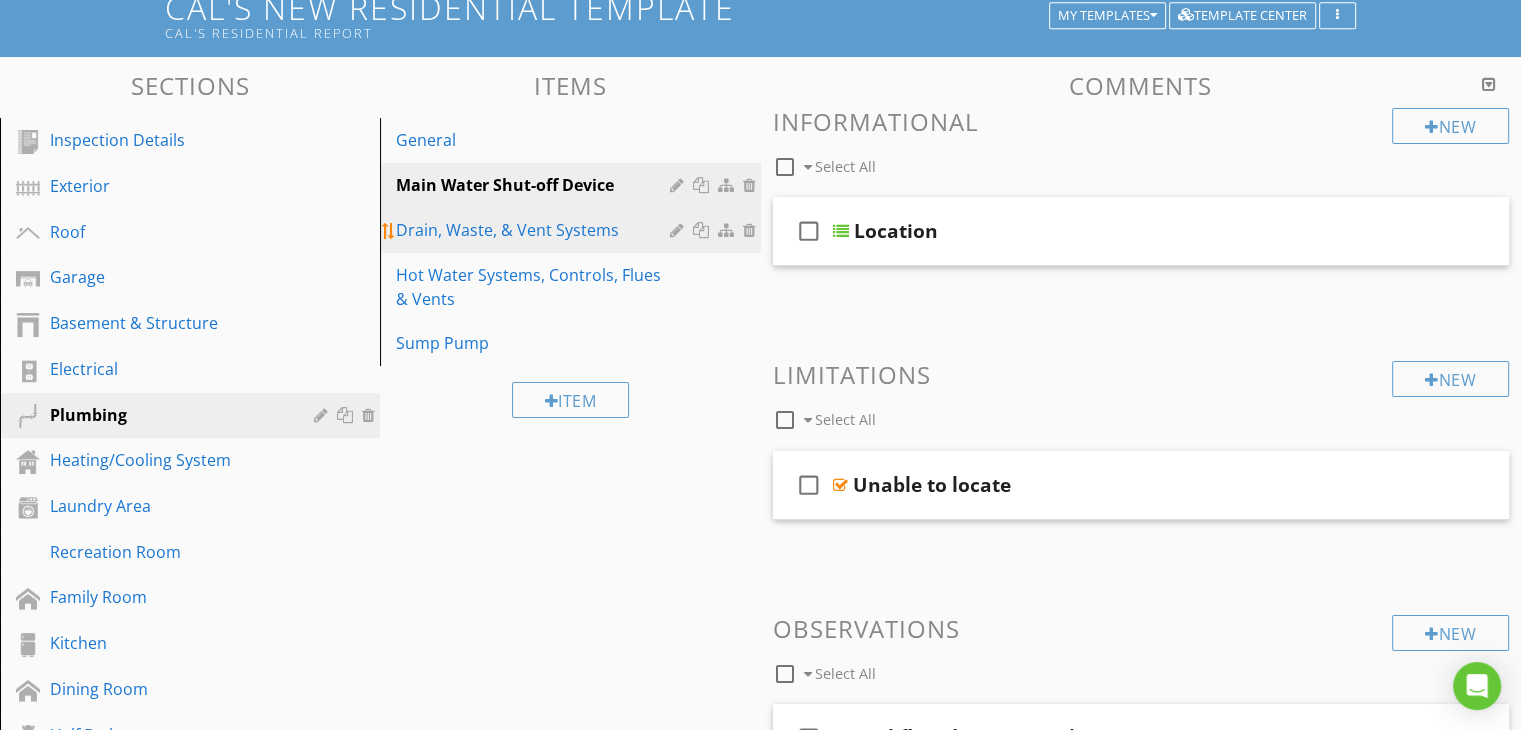 click on "Drain, Waste, & Vent Systems" at bounding box center [535, 230] 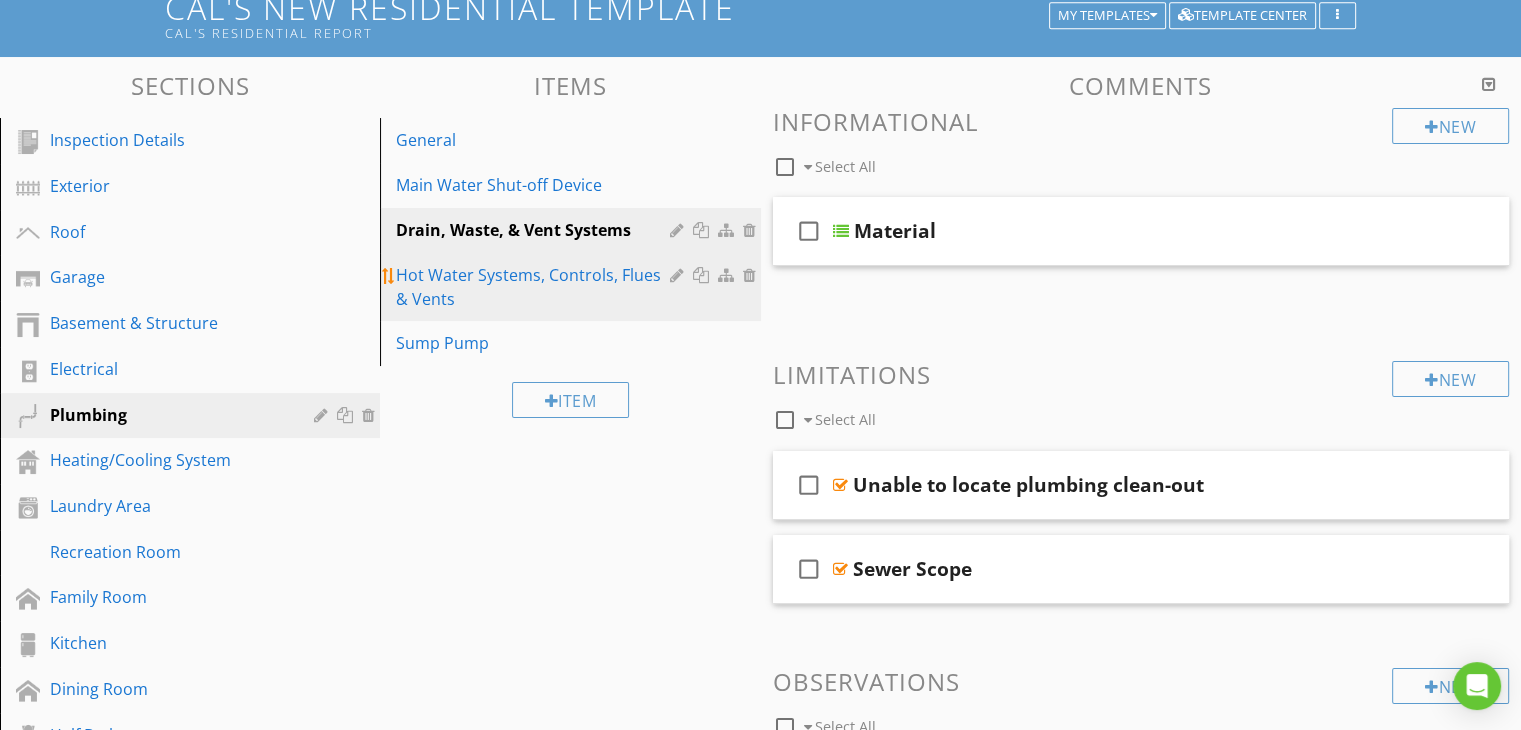 click on "Hot Water Systems, Controls, Flues & Vents" at bounding box center [535, 287] 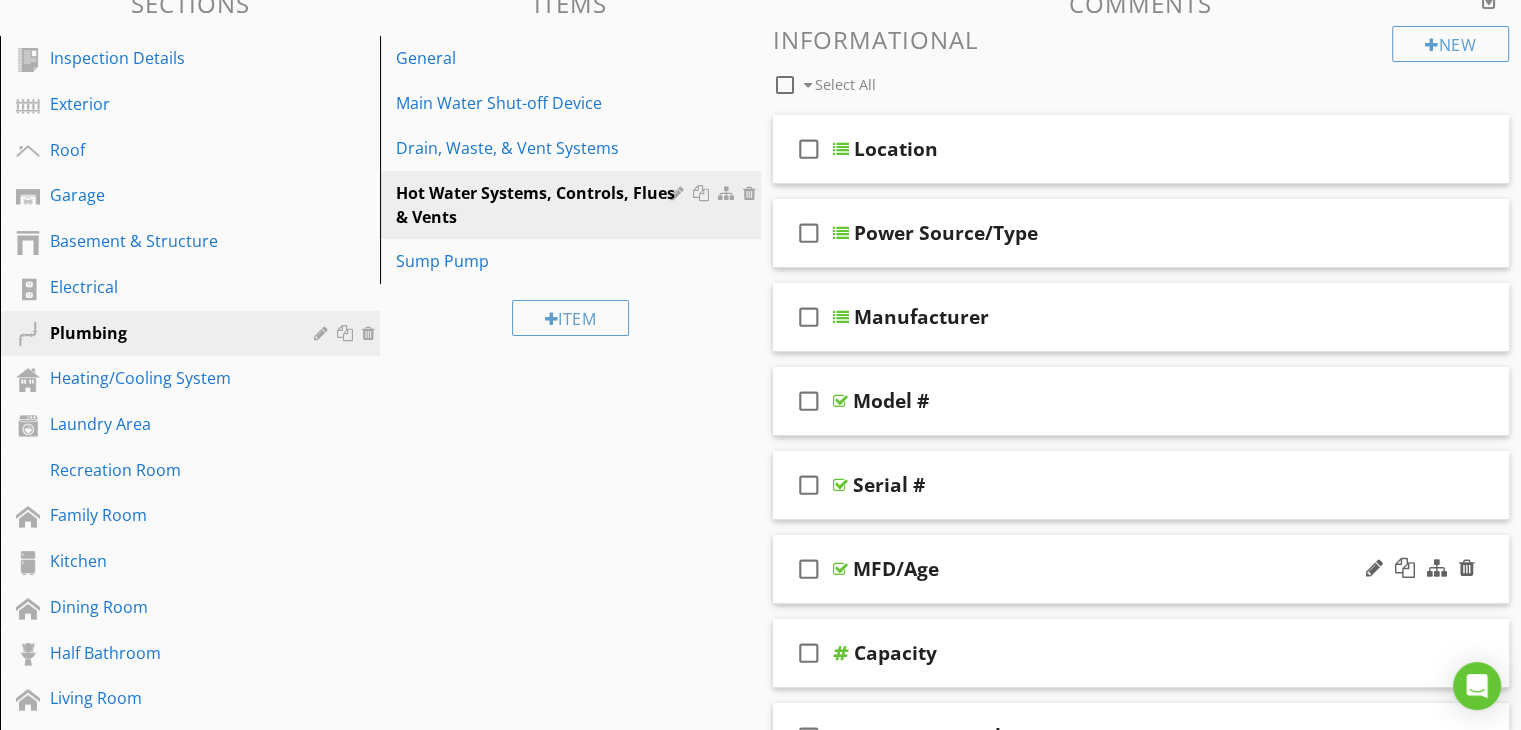 scroll, scrollTop: 343, scrollLeft: 0, axis: vertical 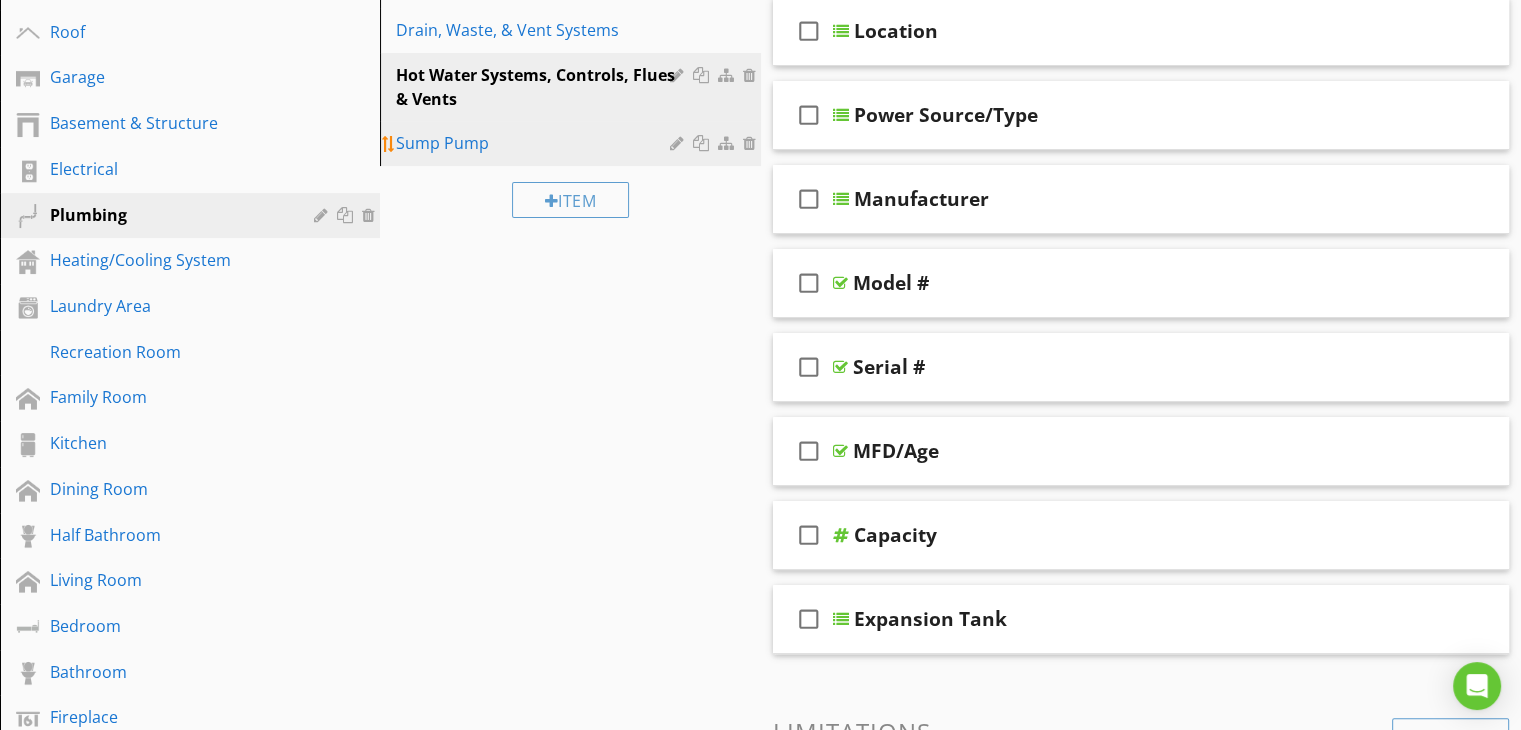 click on "Sump Pump" at bounding box center (535, 143) 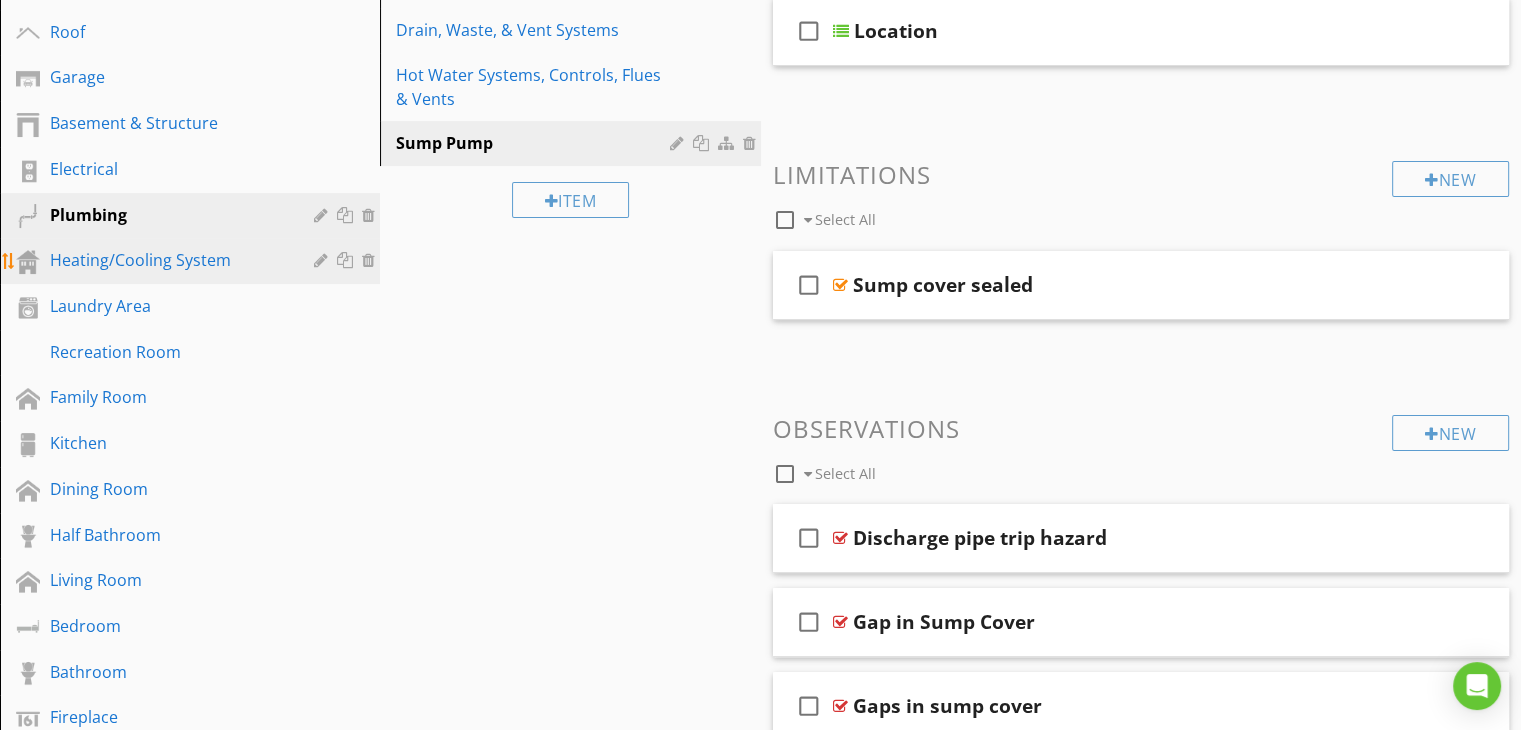 click on "Heating/Cooling System" at bounding box center [167, 260] 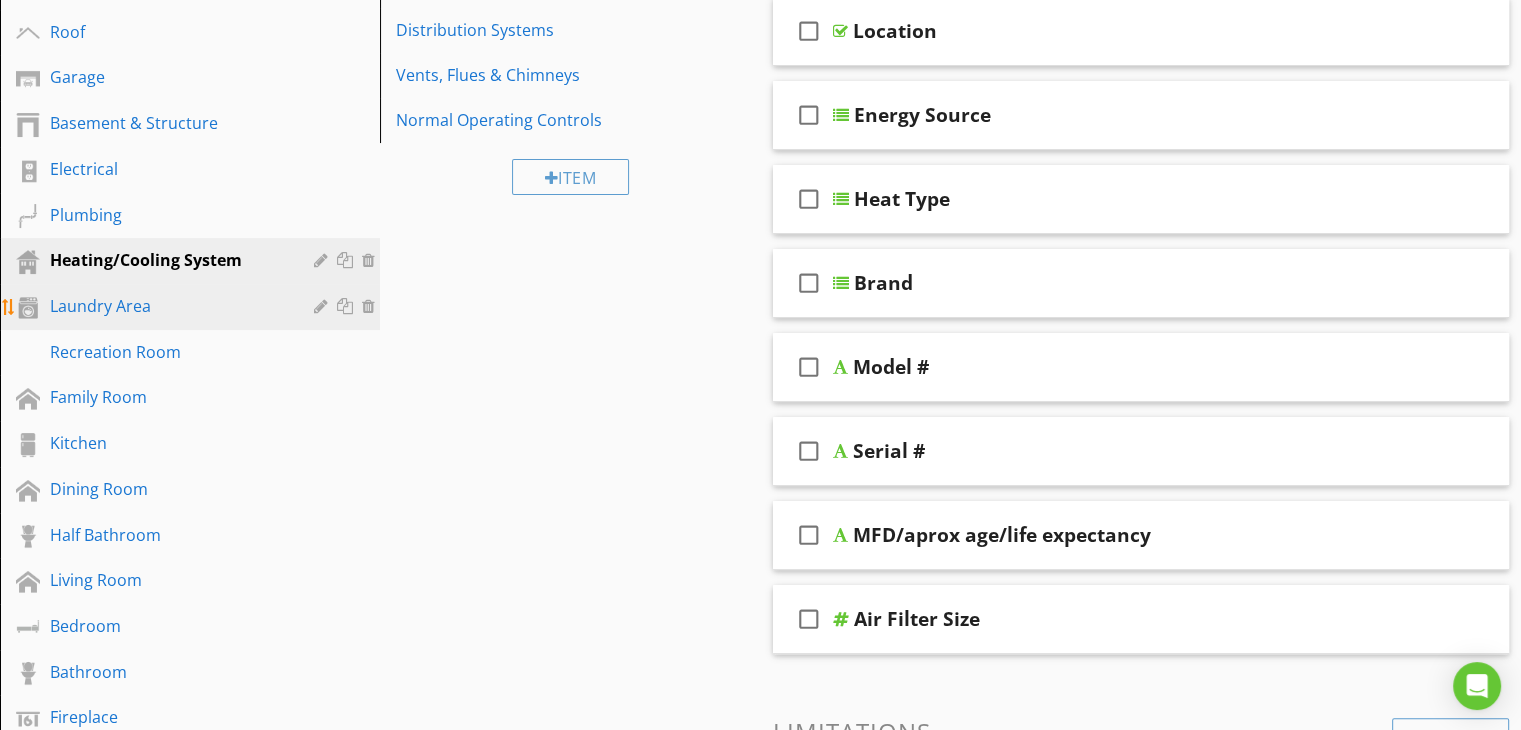 click on "Laundry Area" at bounding box center [167, 306] 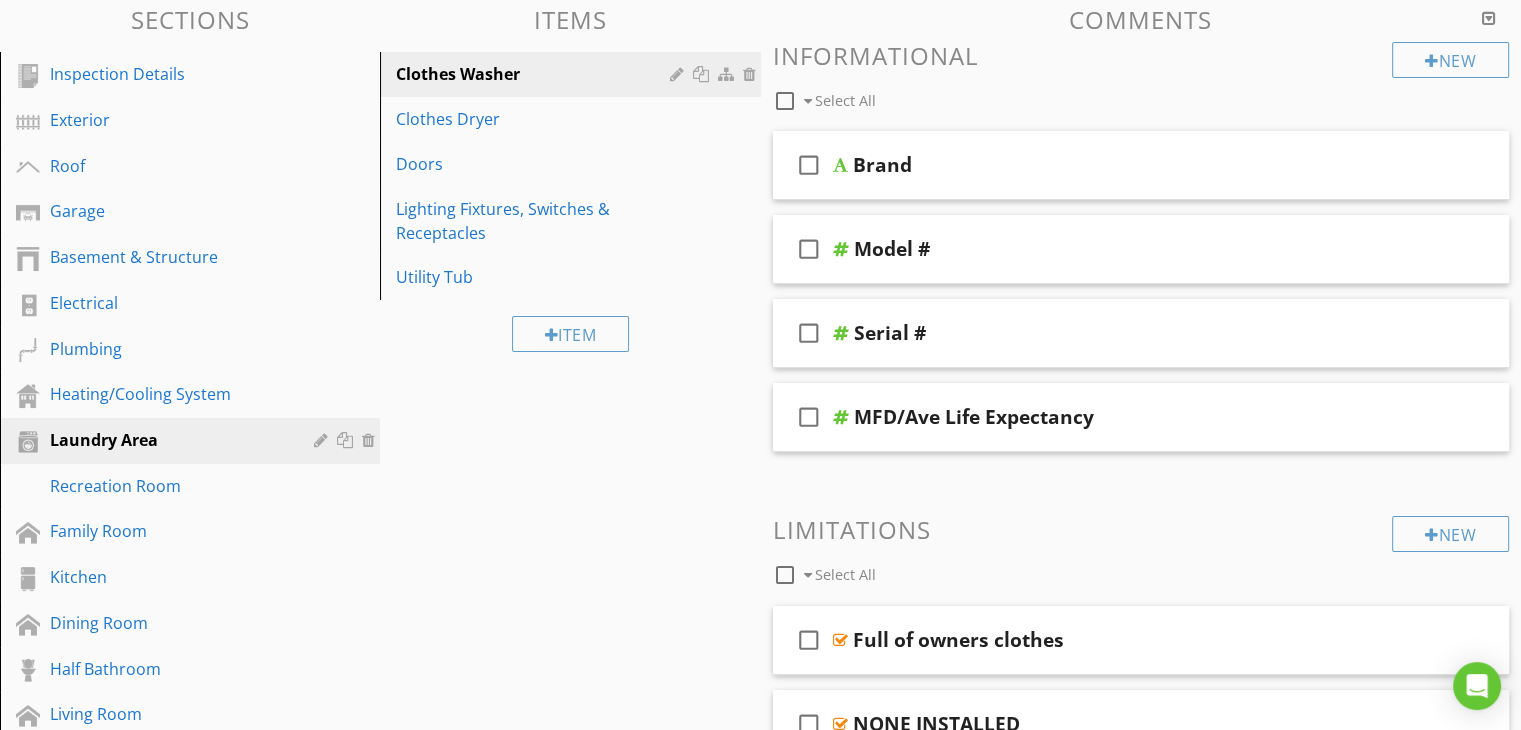 scroll, scrollTop: 243, scrollLeft: 0, axis: vertical 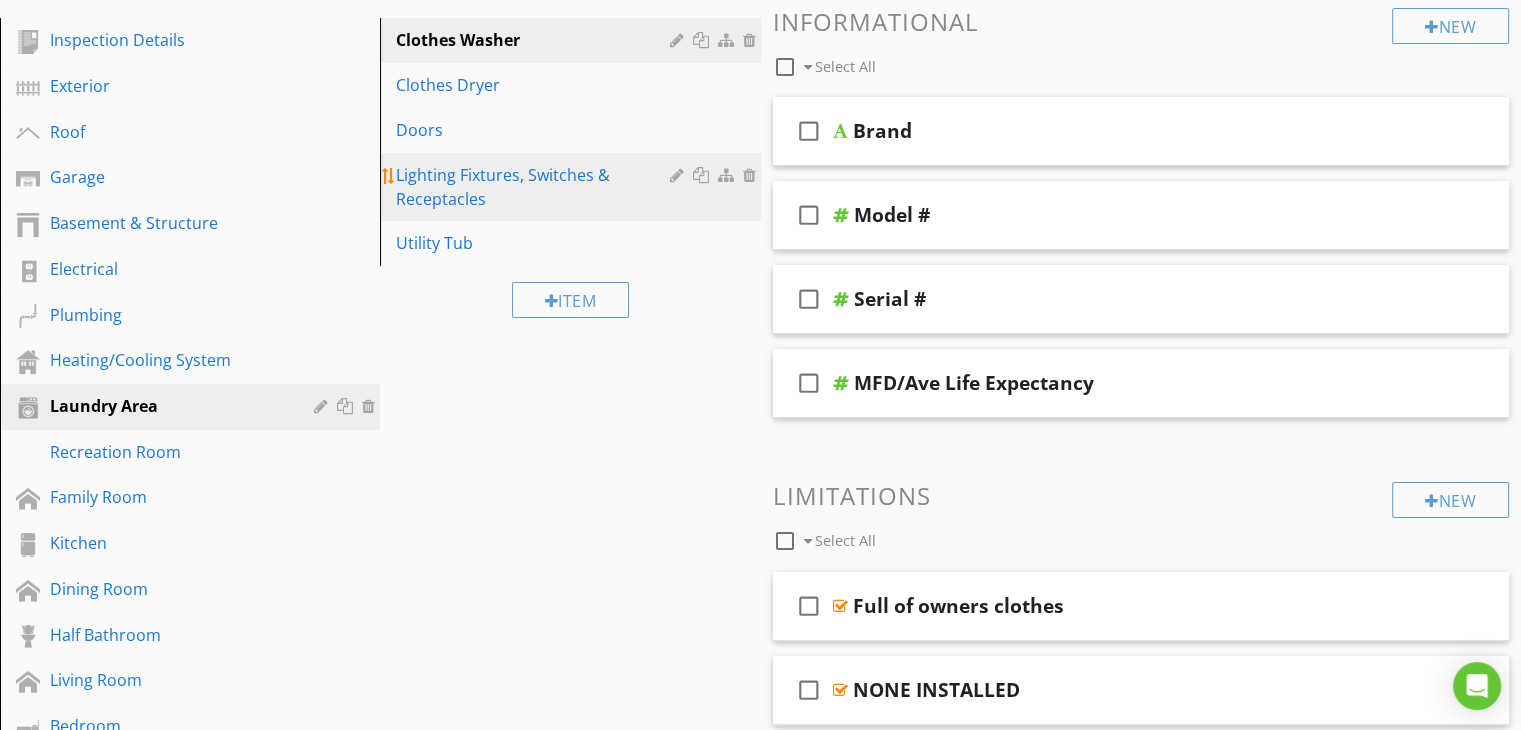 click on "Lighting Fixtures, Switches & Receptacles" at bounding box center (535, 187) 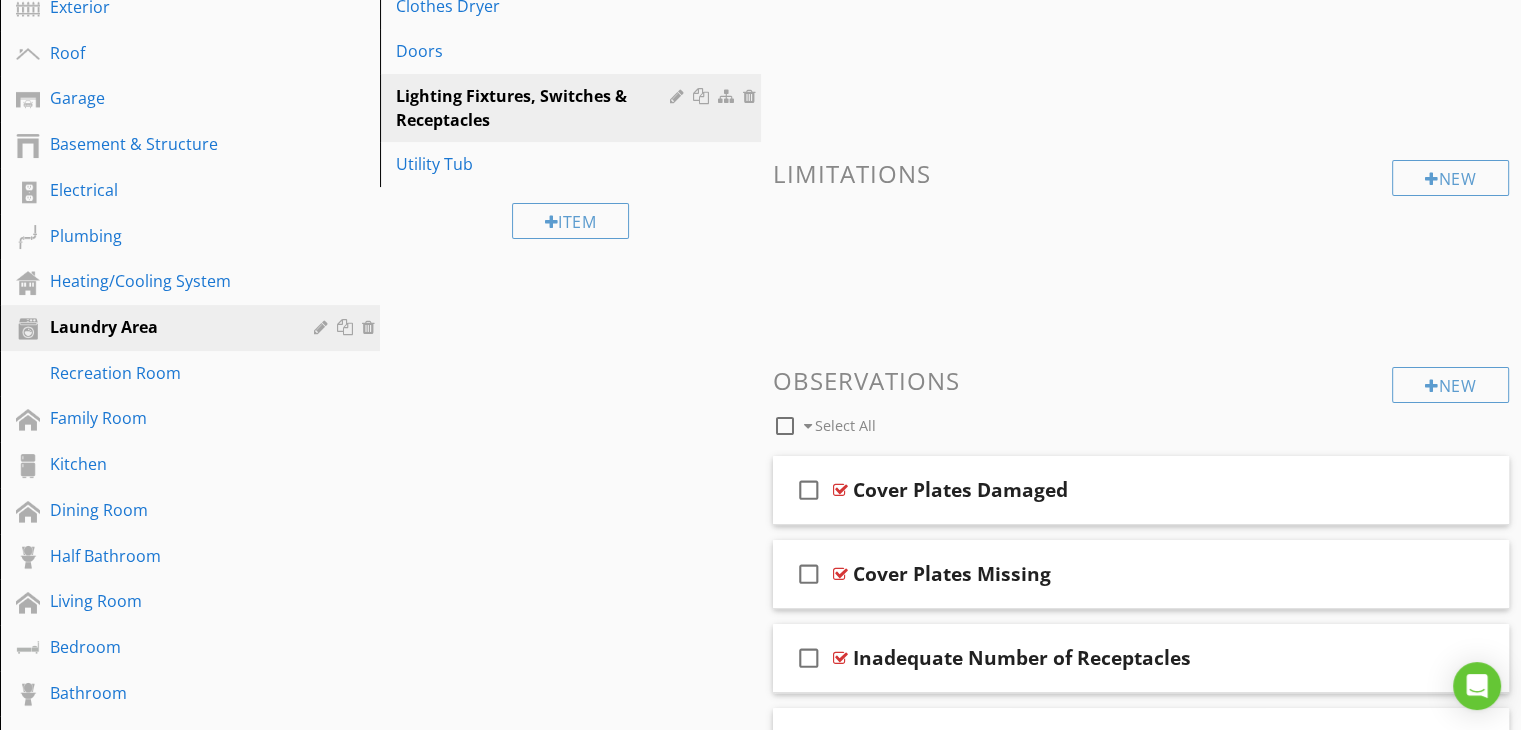 scroll, scrollTop: 443, scrollLeft: 0, axis: vertical 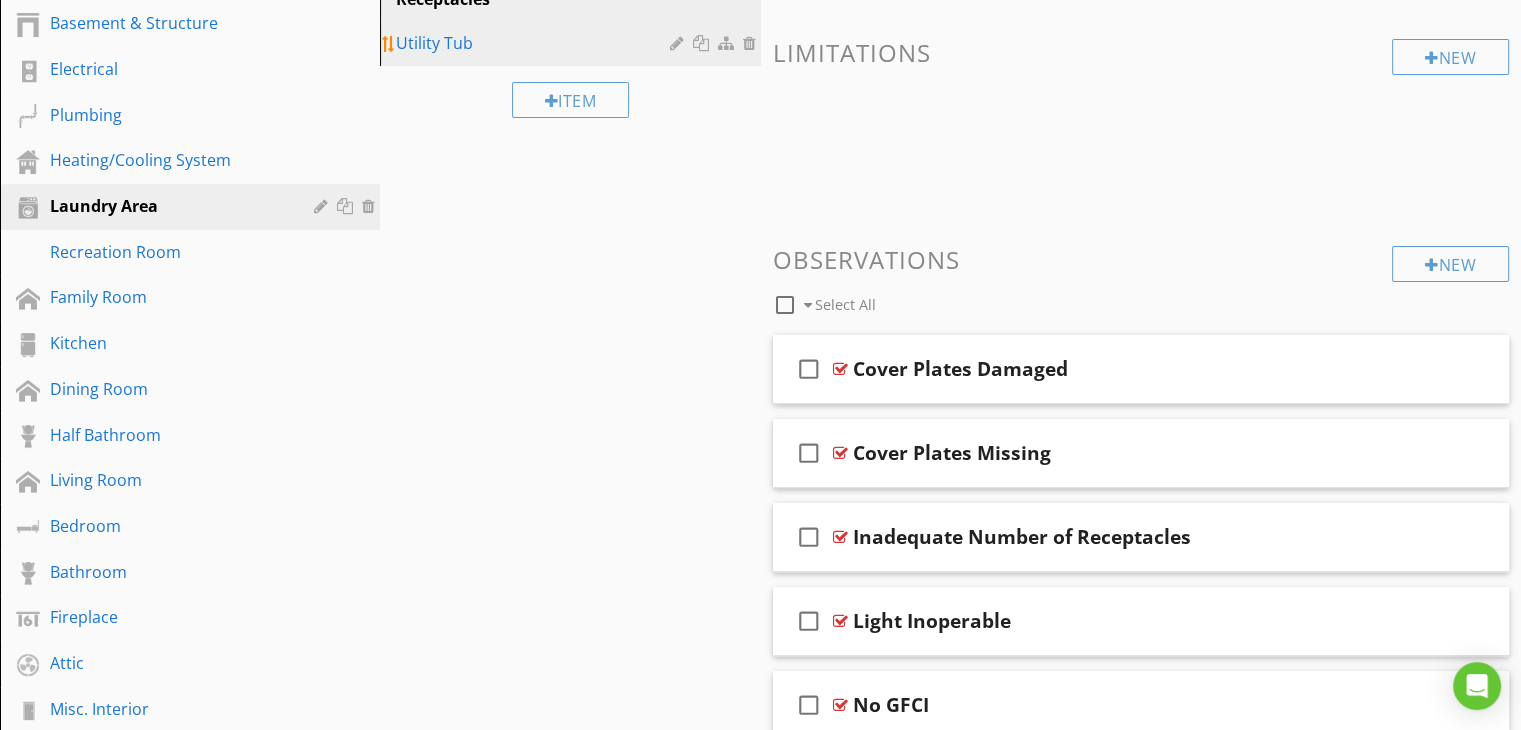 click on "Utility Tub" at bounding box center (535, 43) 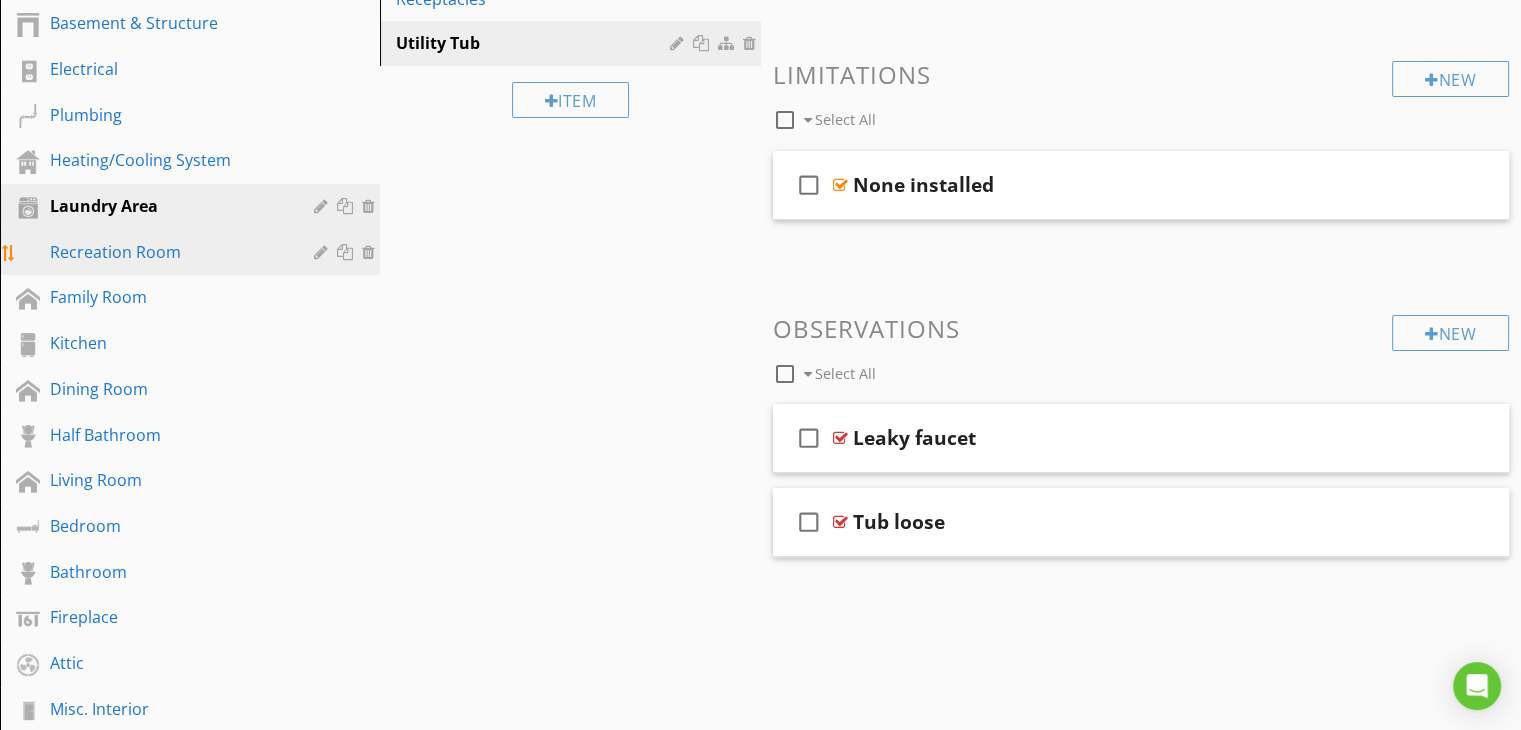 click on "Recreation Room" at bounding box center (167, 252) 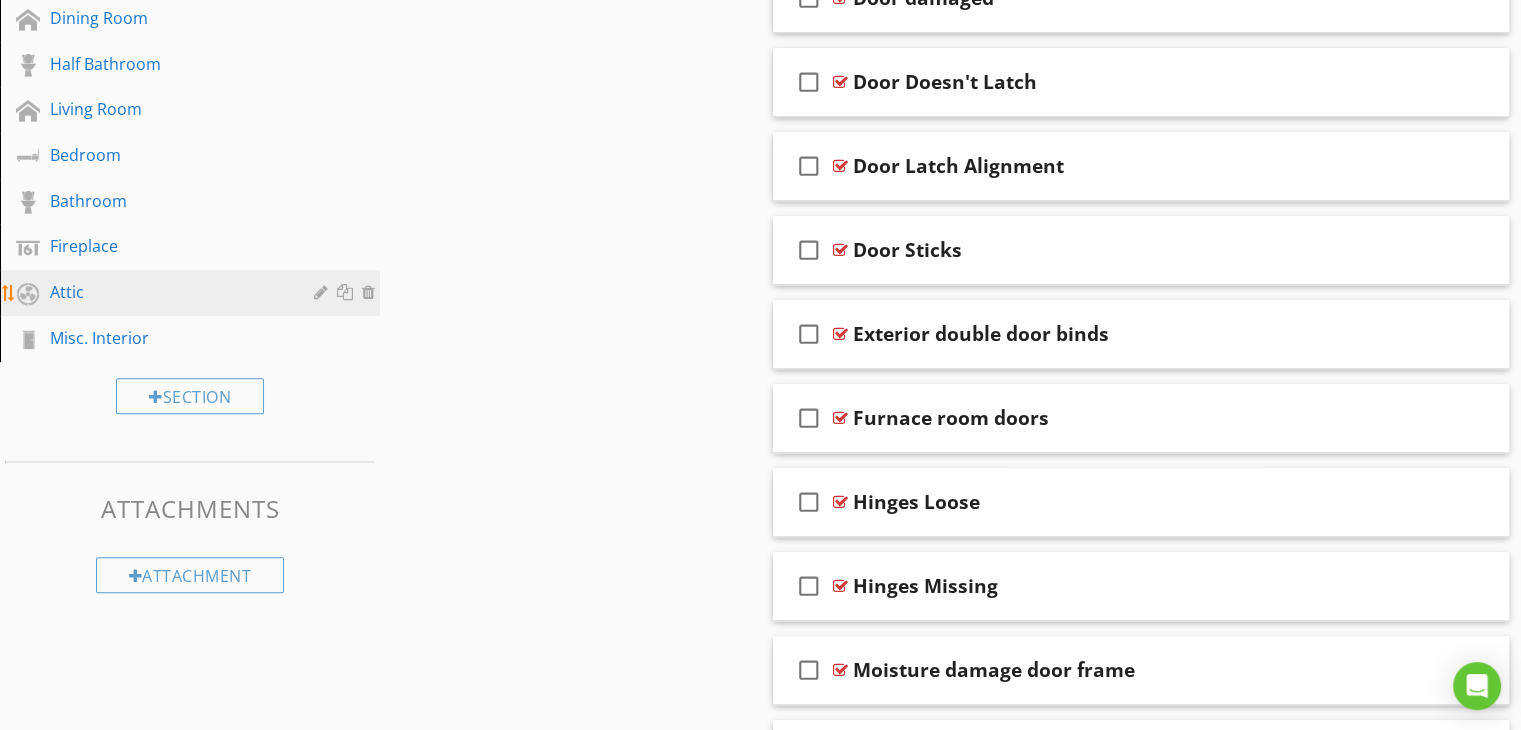 scroll, scrollTop: 843, scrollLeft: 0, axis: vertical 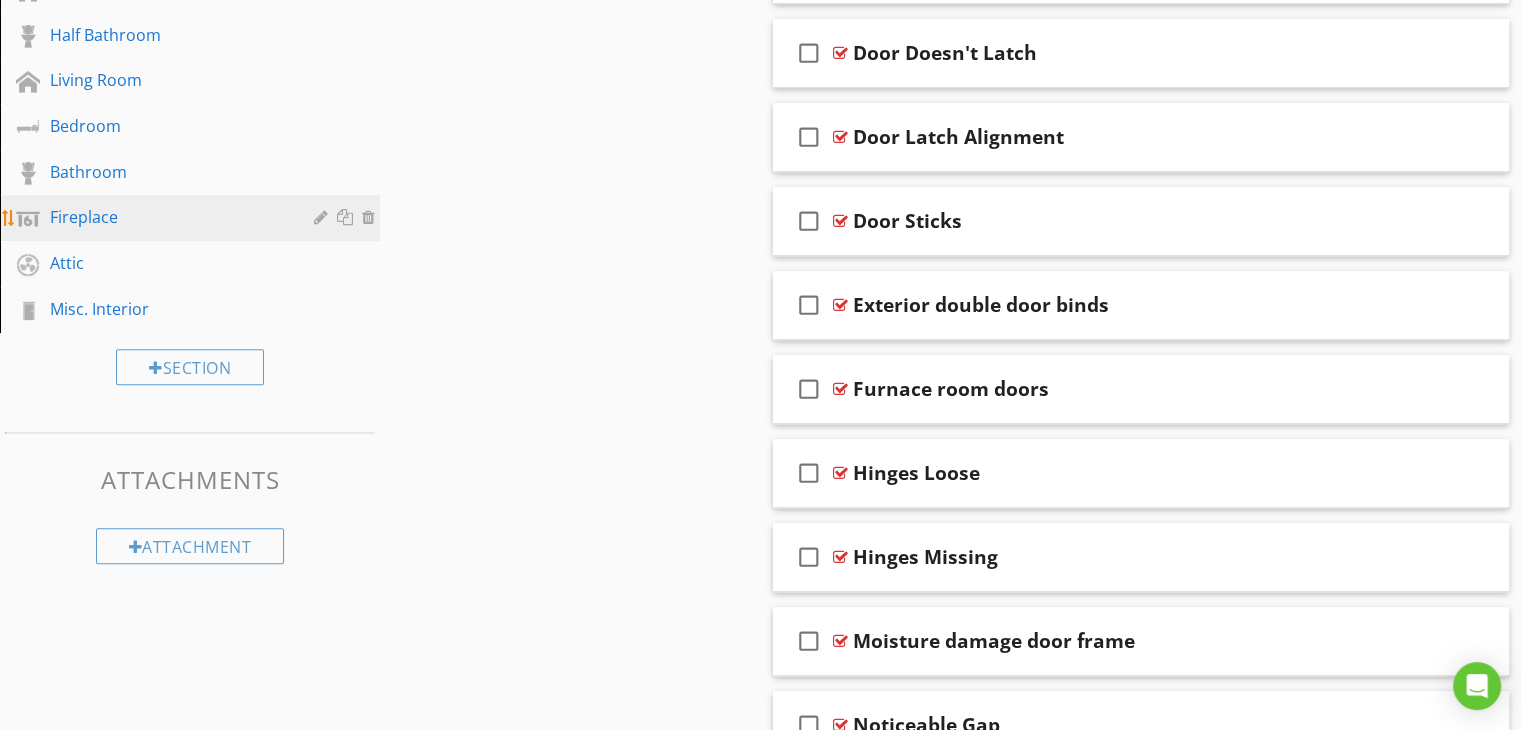 click on "Fireplace" at bounding box center [193, 218] 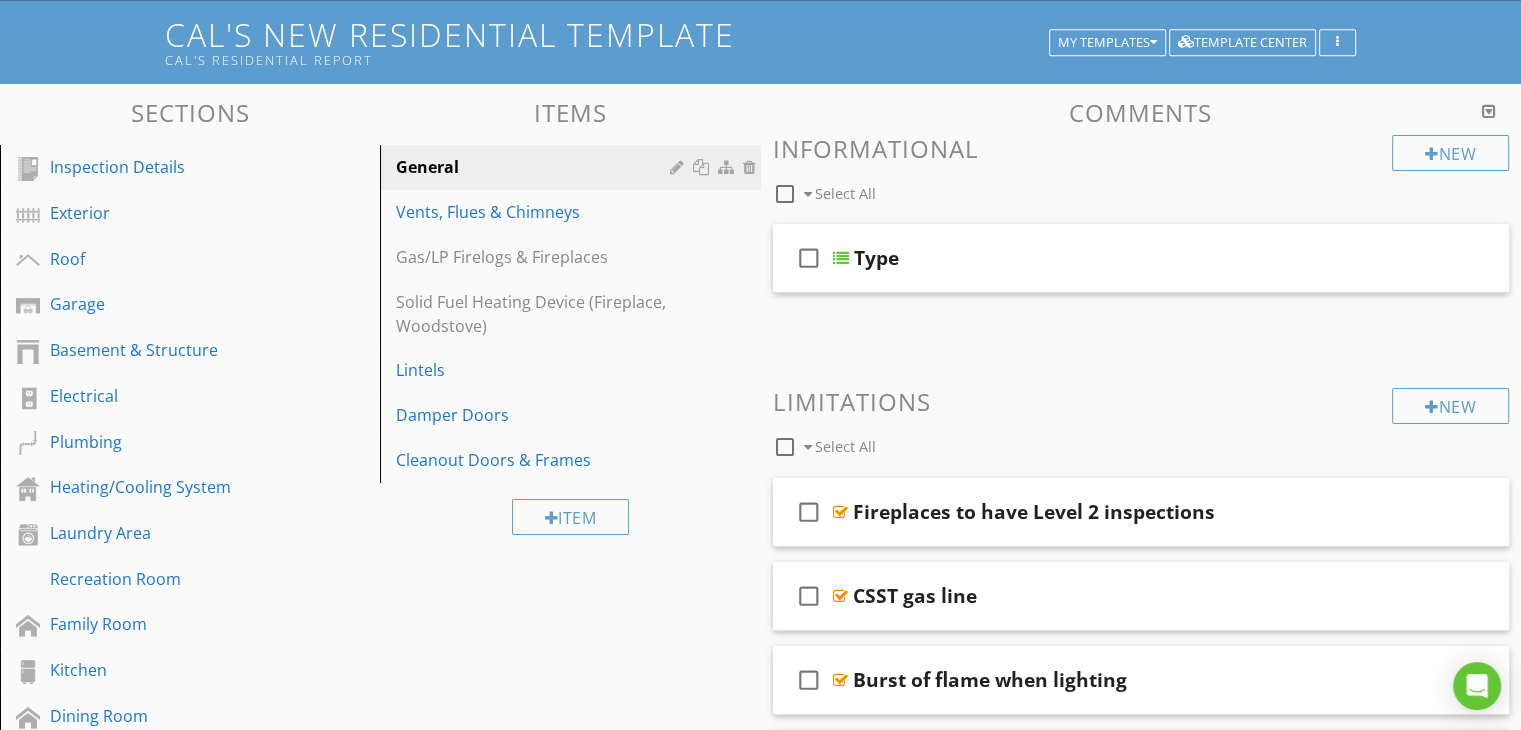 scroll, scrollTop: 103, scrollLeft: 0, axis: vertical 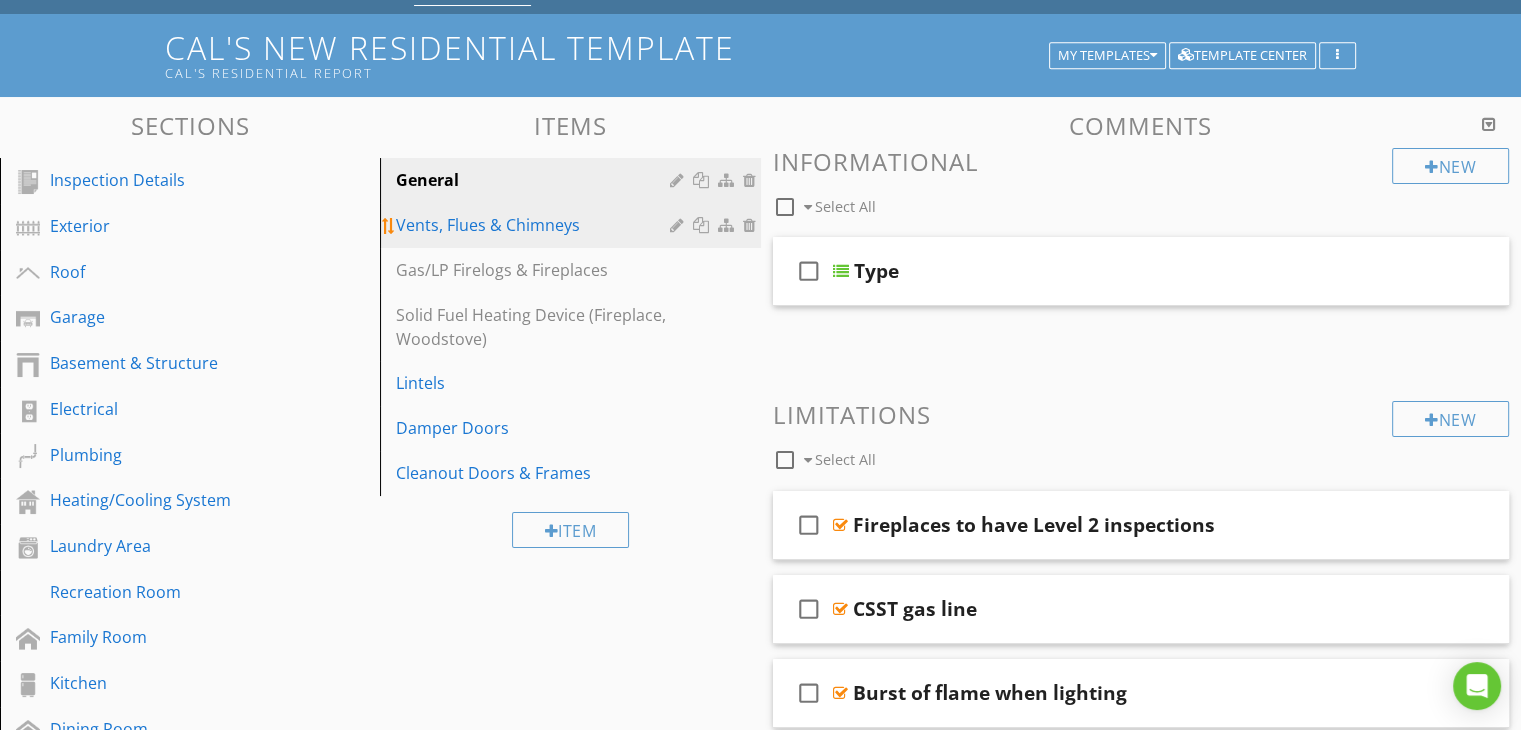 click on "Vents, Flues & Chimneys" at bounding box center [535, 225] 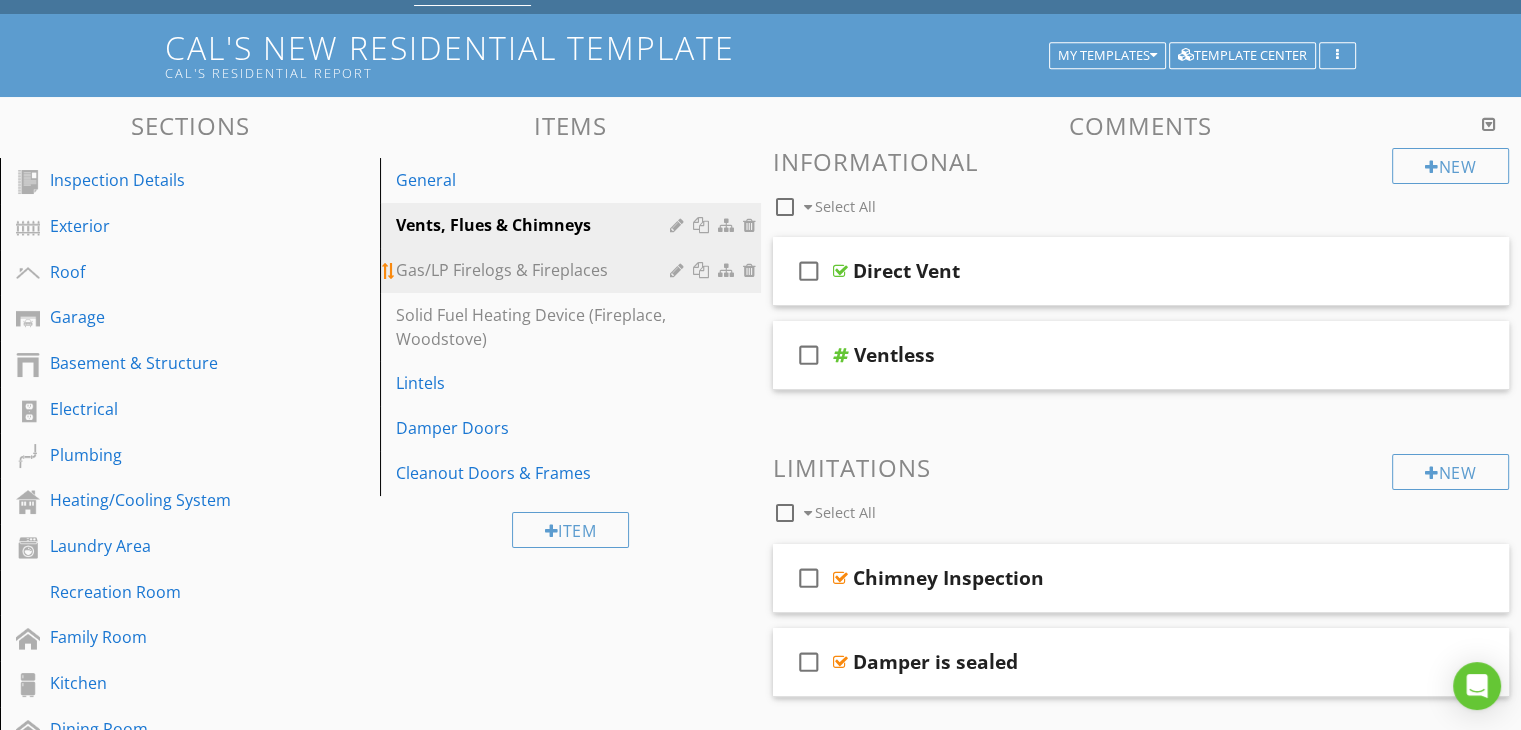 click on "Gas/LP Firelogs & Fireplaces" at bounding box center [535, 270] 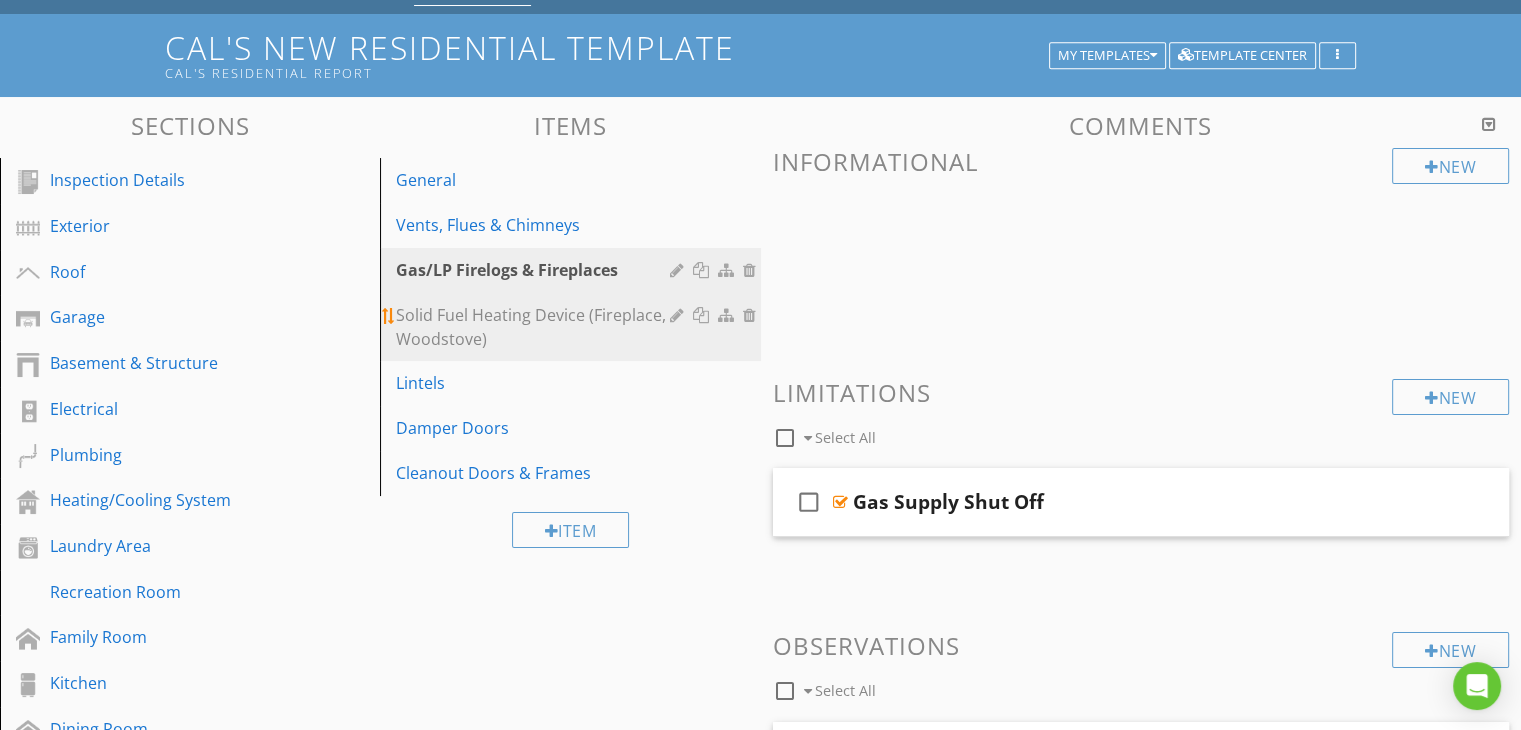 click on "Solid Fuel Heating Device (Fireplace, Woodstove)" at bounding box center (535, 327) 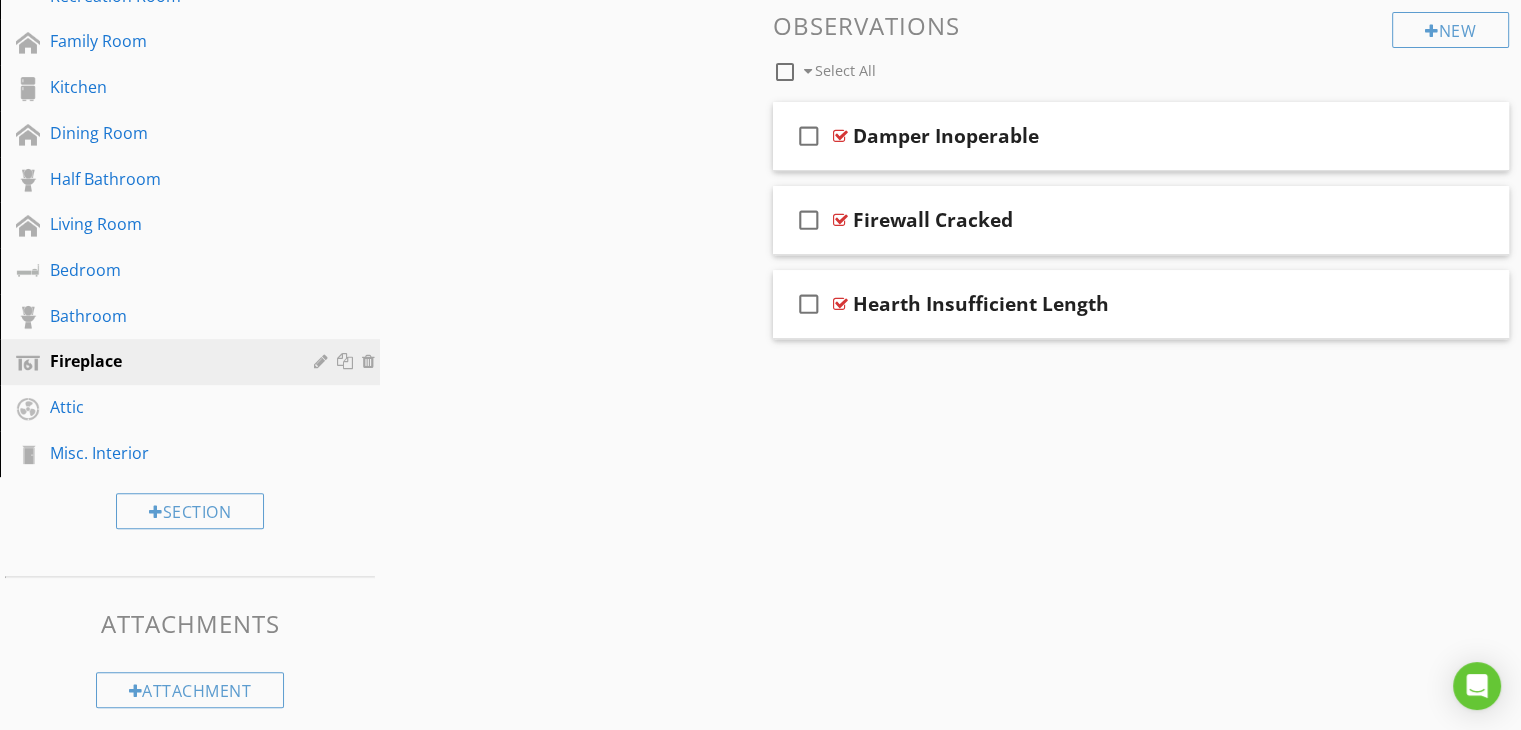 scroll, scrollTop: 703, scrollLeft: 0, axis: vertical 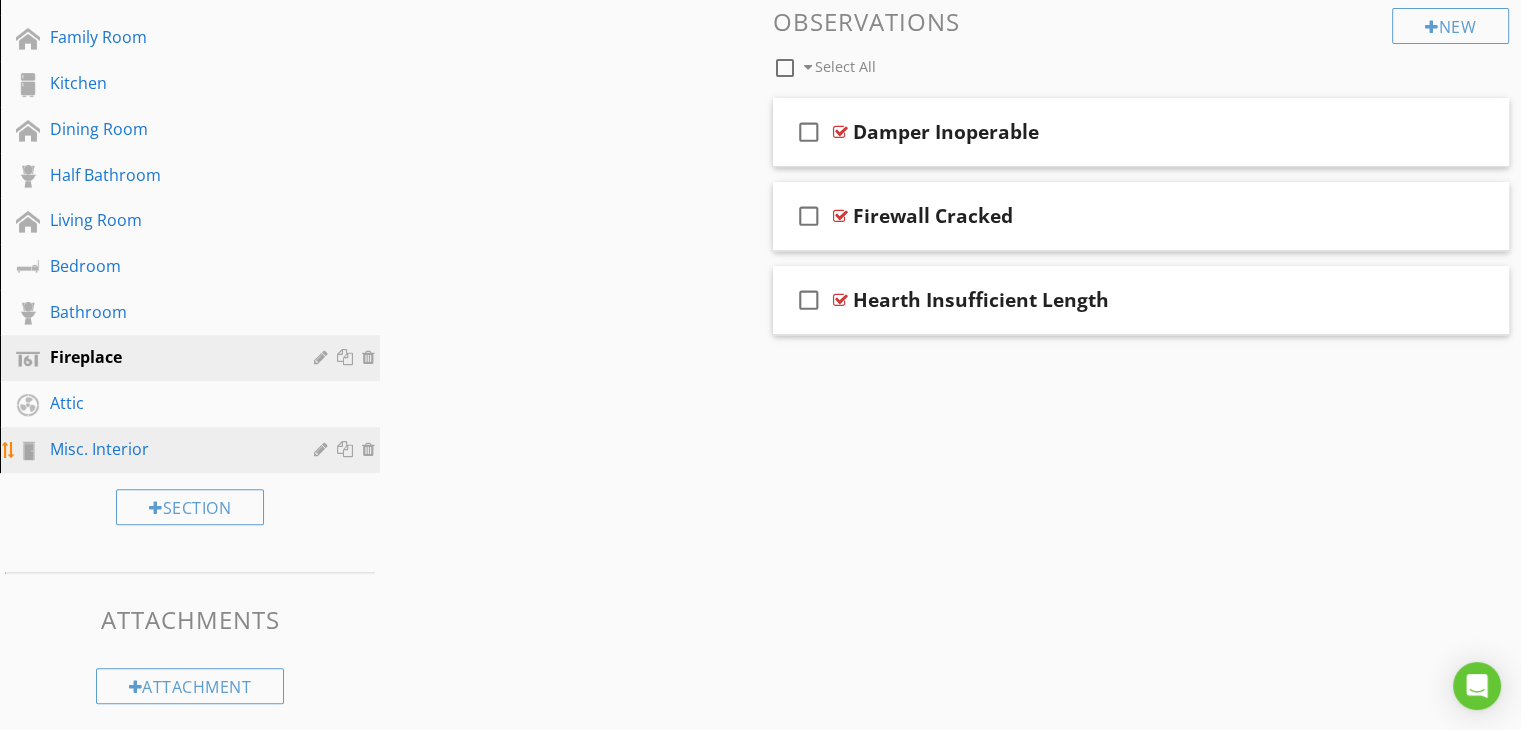 click on "Misc. Interior" at bounding box center [167, 449] 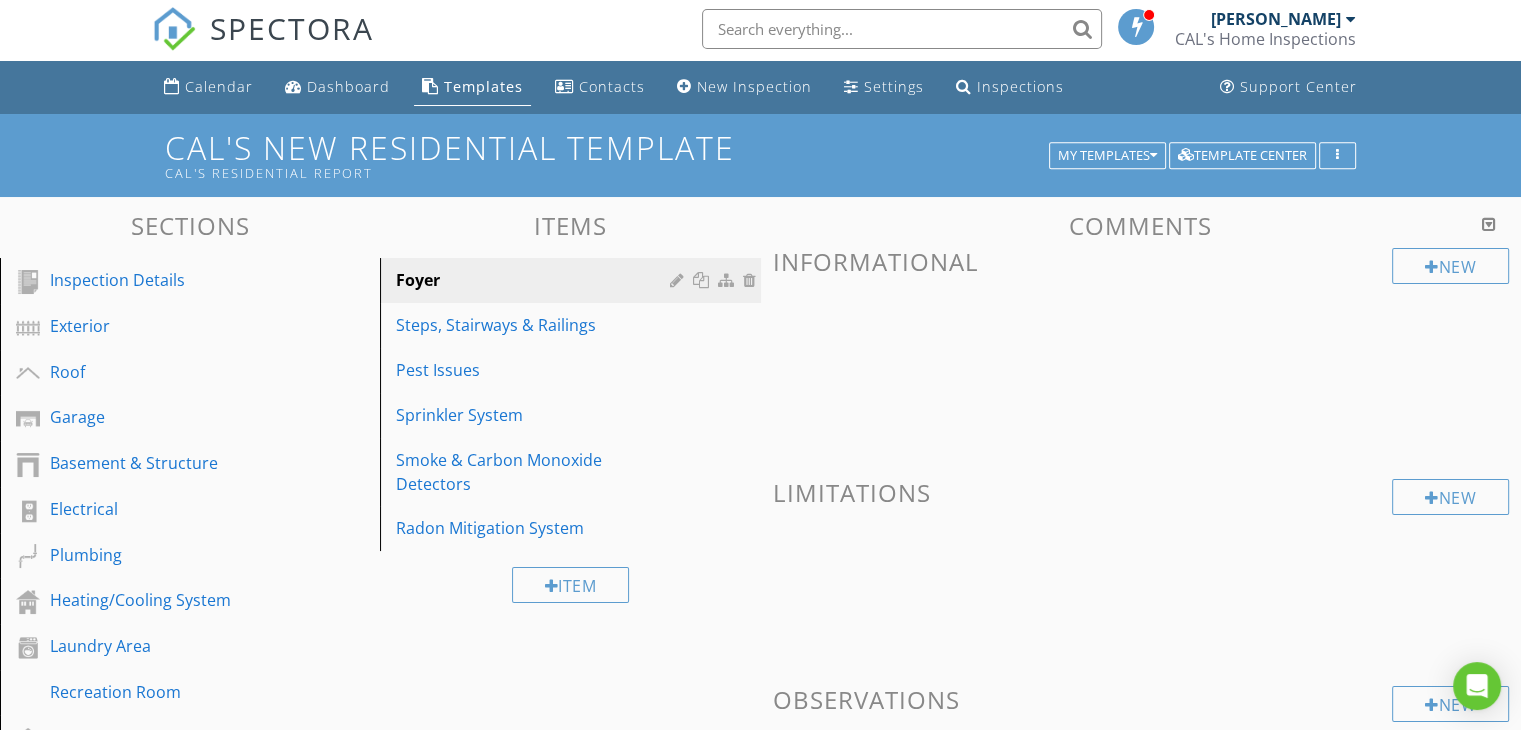 scroll, scrollTop: 0, scrollLeft: 0, axis: both 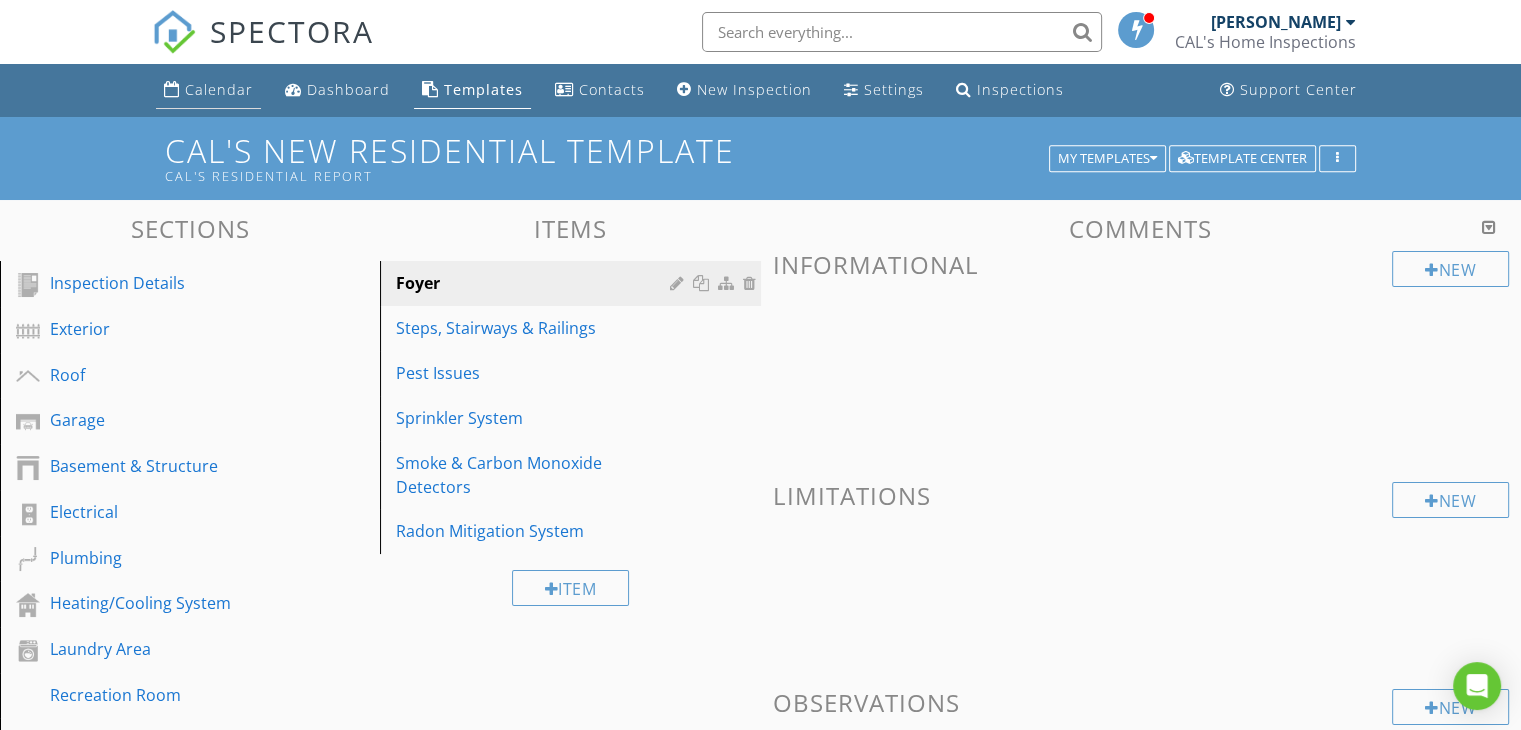 click on "Calendar" at bounding box center (219, 89) 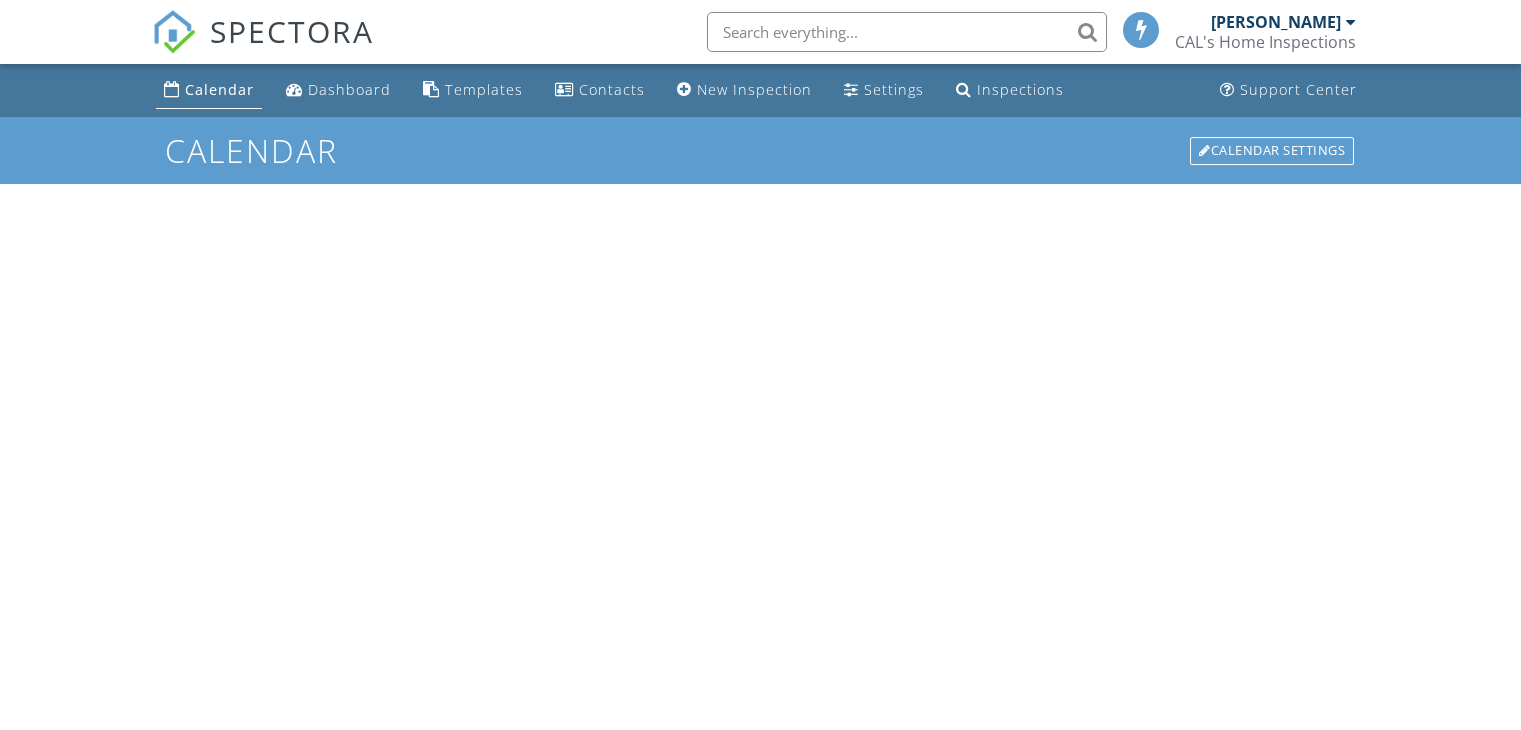 scroll, scrollTop: 0, scrollLeft: 0, axis: both 